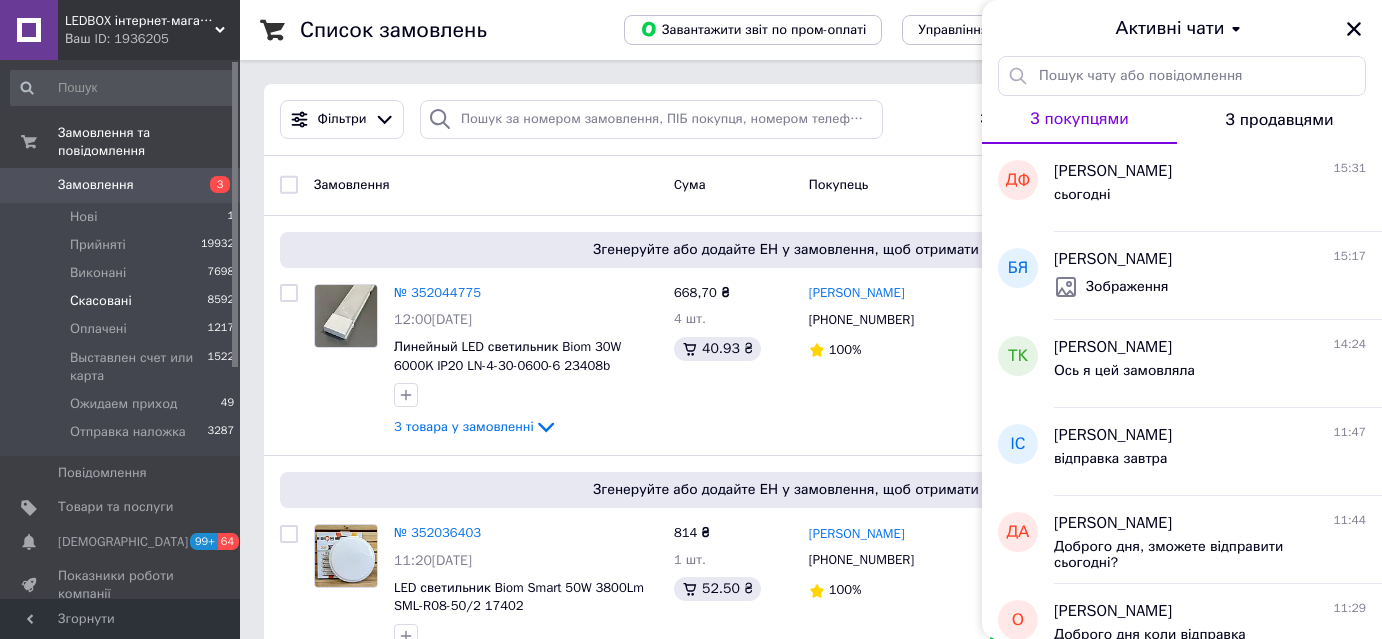 scroll, scrollTop: 0, scrollLeft: 0, axis: both 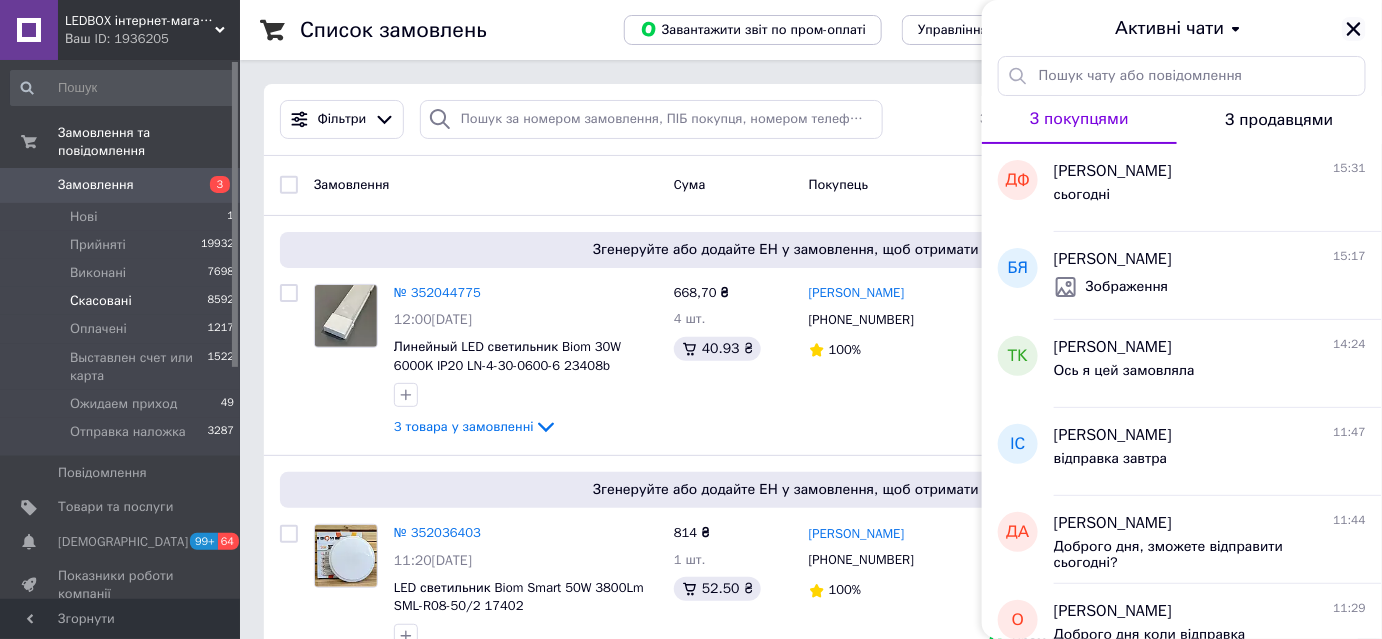click 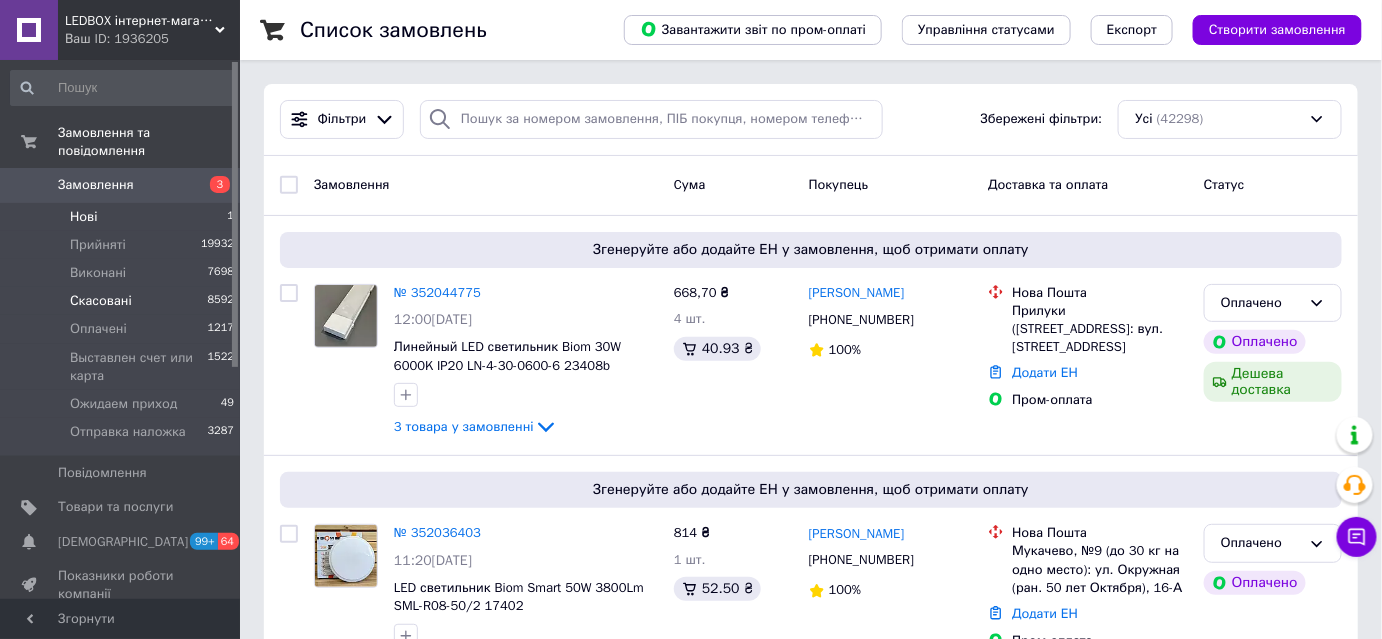 click on "Нові 1" at bounding box center (123, 217) 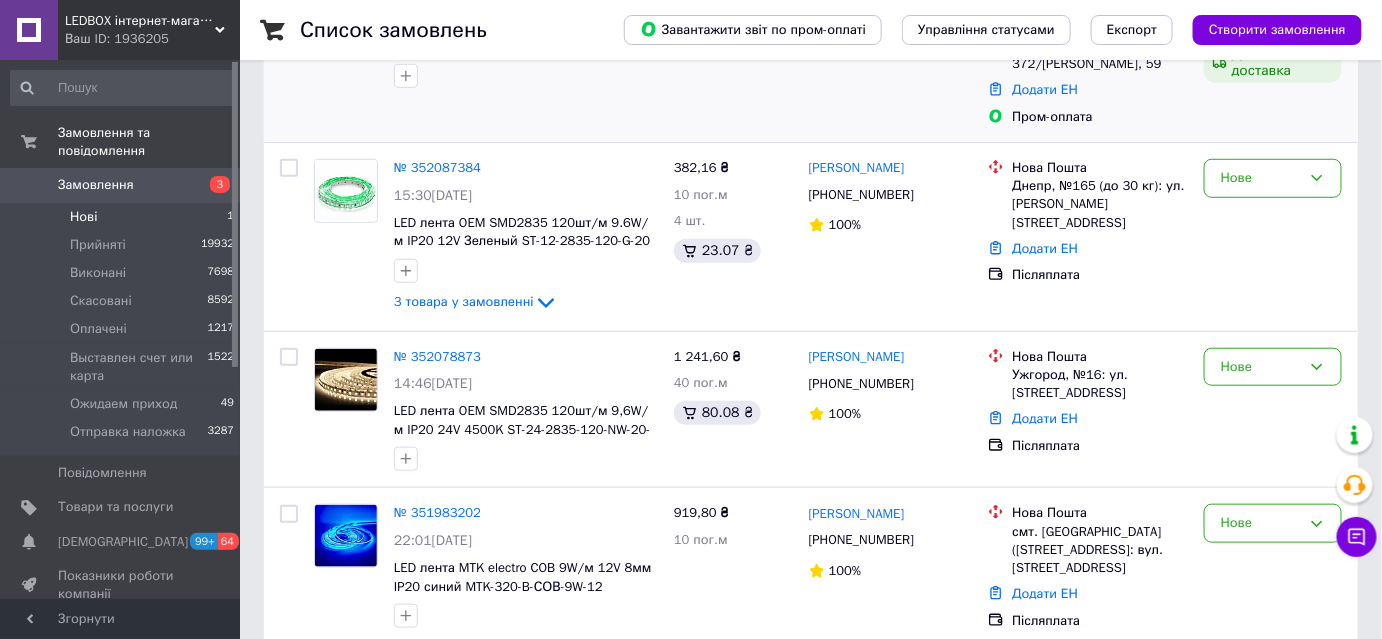 scroll, scrollTop: 399, scrollLeft: 0, axis: vertical 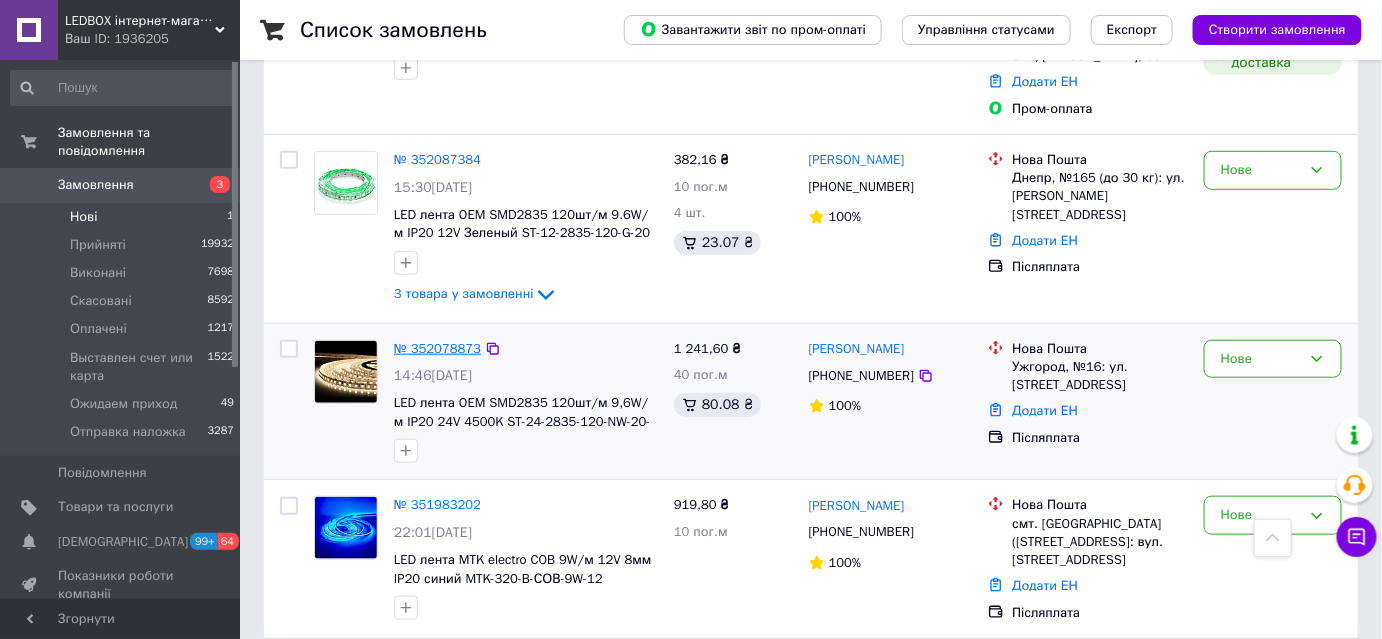 click on "№ 352078873" at bounding box center (437, 348) 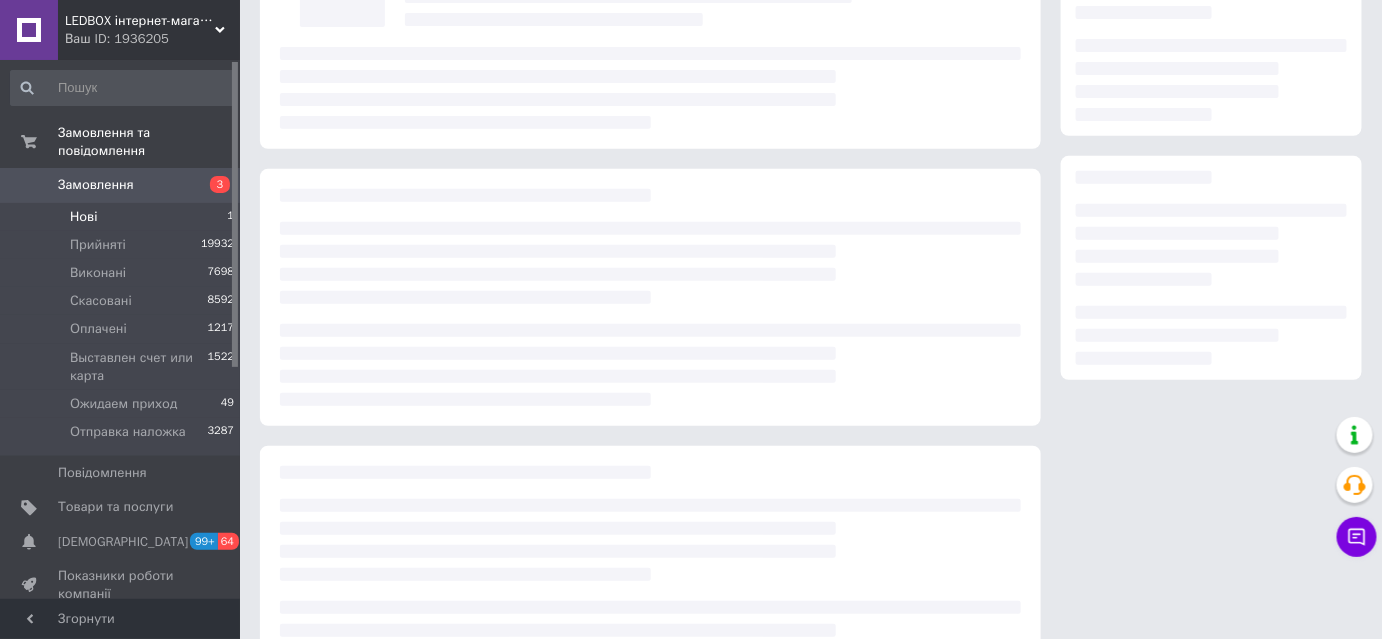 scroll, scrollTop: 2, scrollLeft: 0, axis: vertical 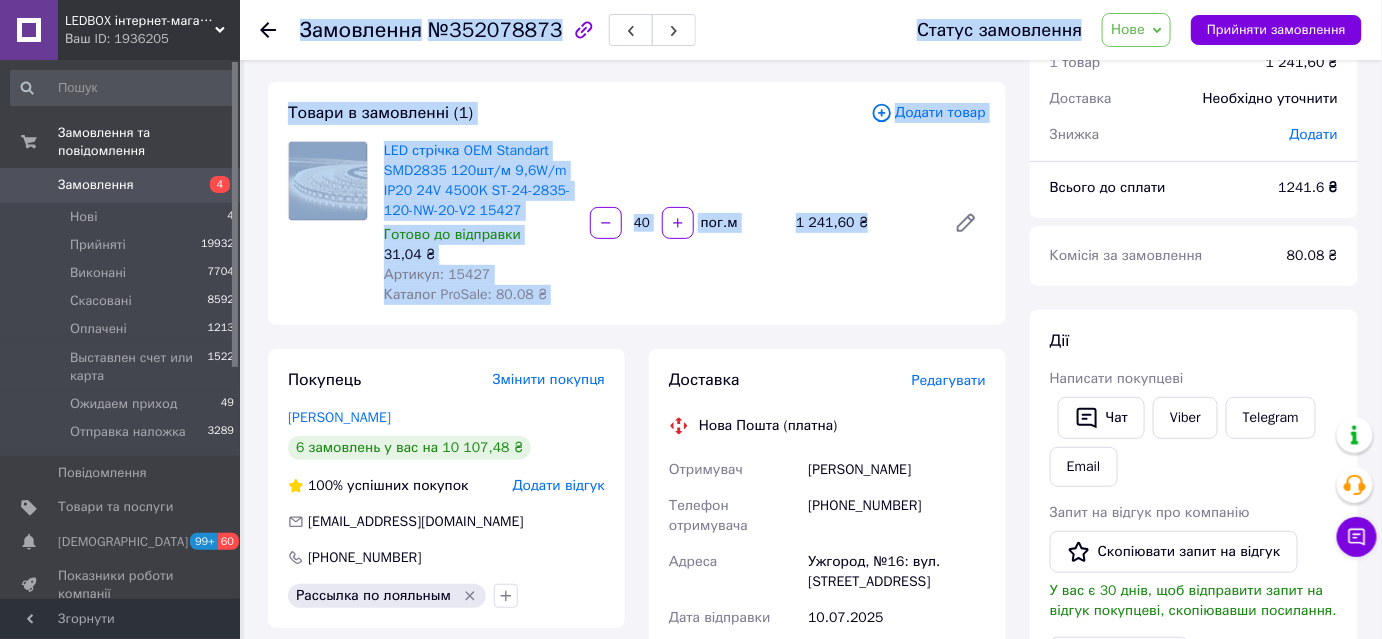 drag, startPoint x: 876, startPoint y: 219, endPoint x: 295, endPoint y: 24, distance: 612.8507 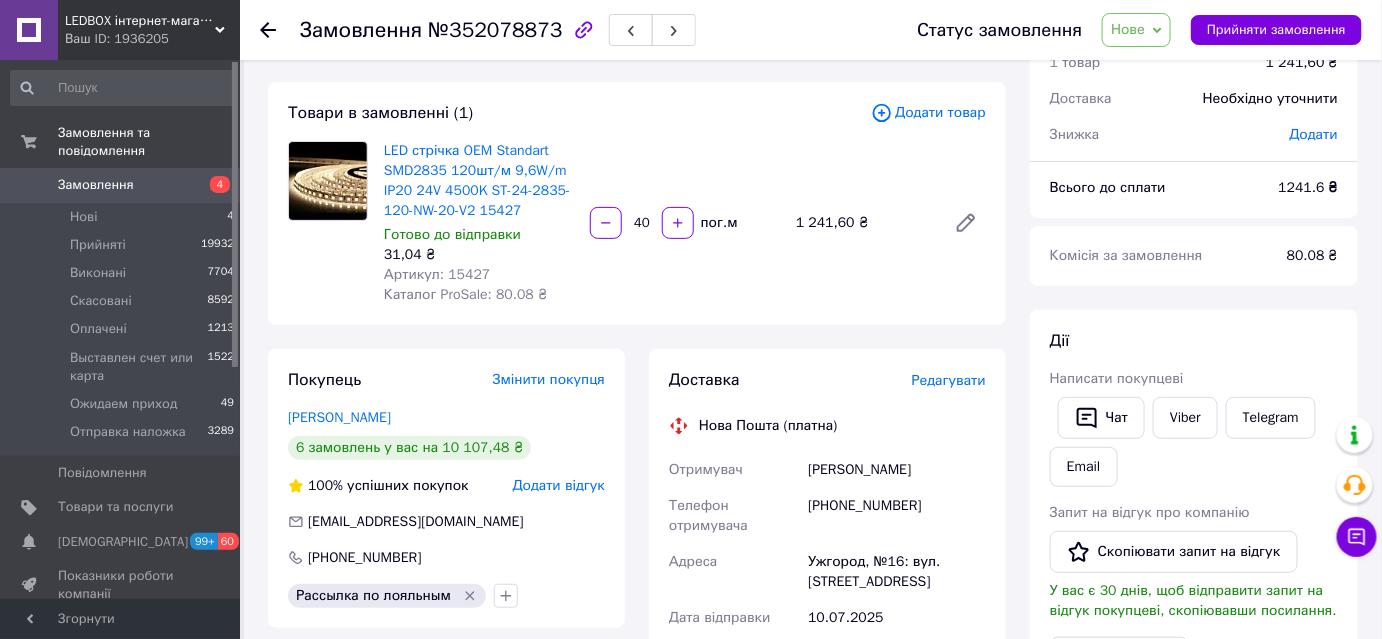 click at bounding box center [280, 30] 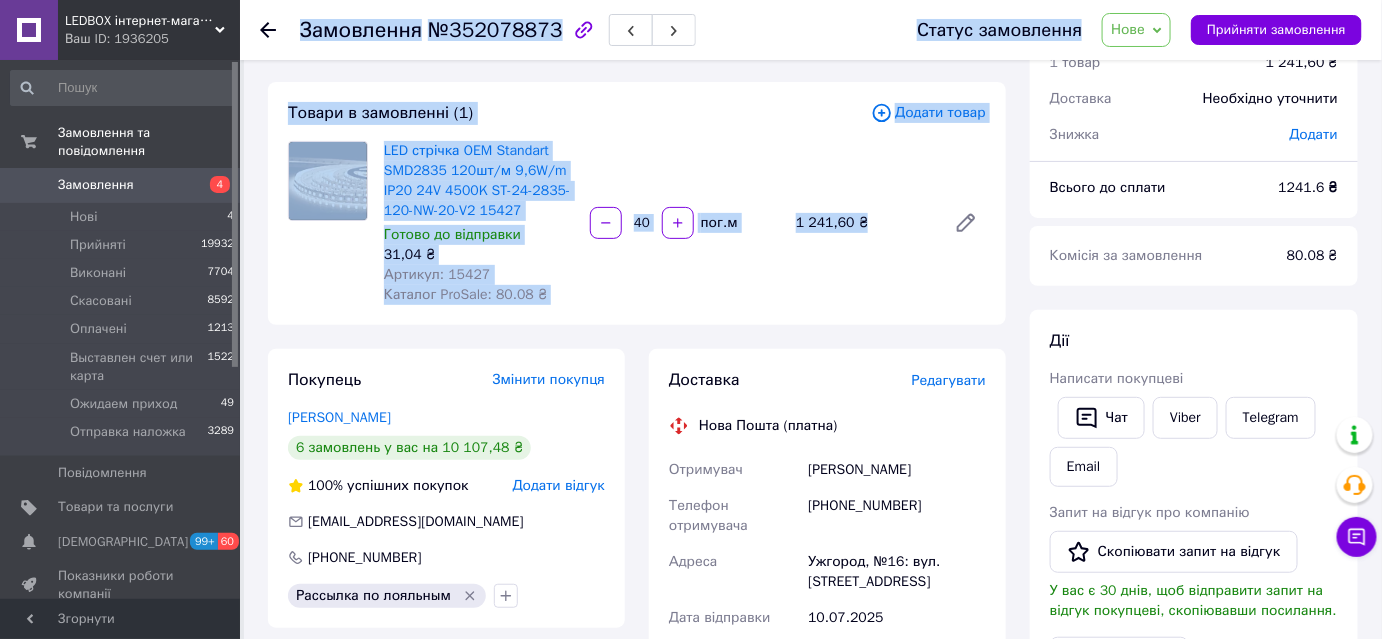 drag, startPoint x: 295, startPoint y: 22, endPoint x: 878, endPoint y: 215, distance: 614.1156 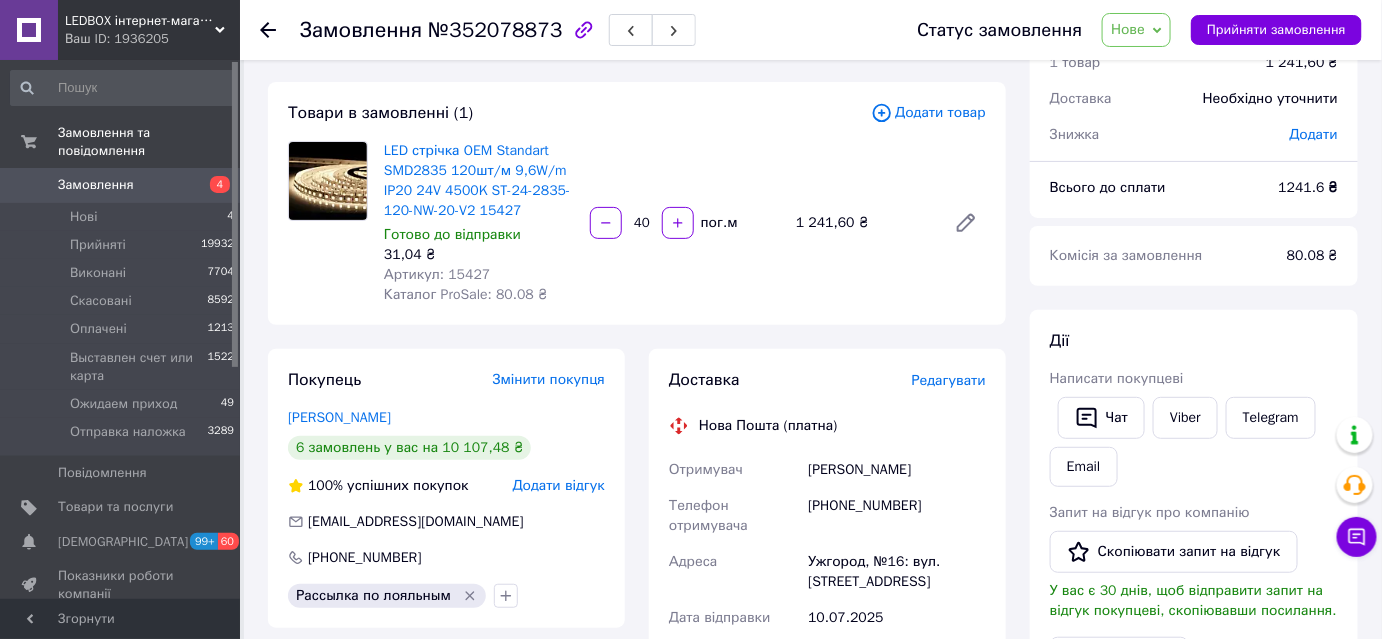 click on "Нове" at bounding box center (1128, 29) 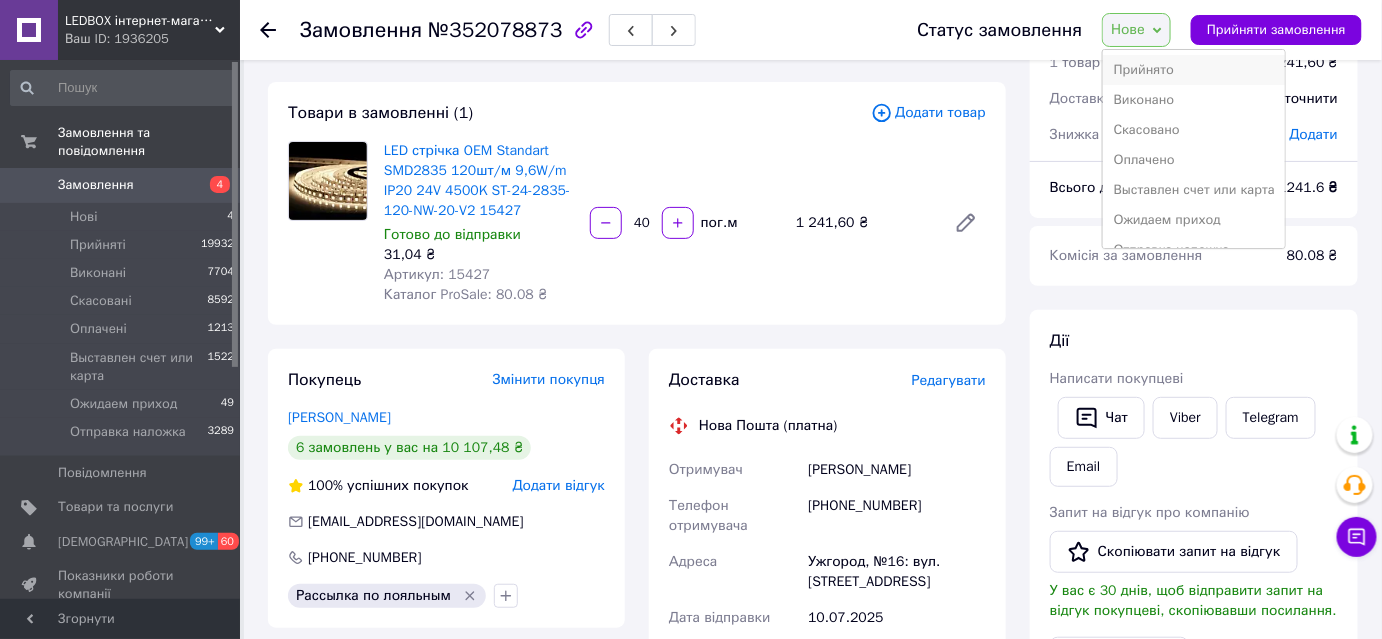 click on "Прийнято" at bounding box center (1193, 70) 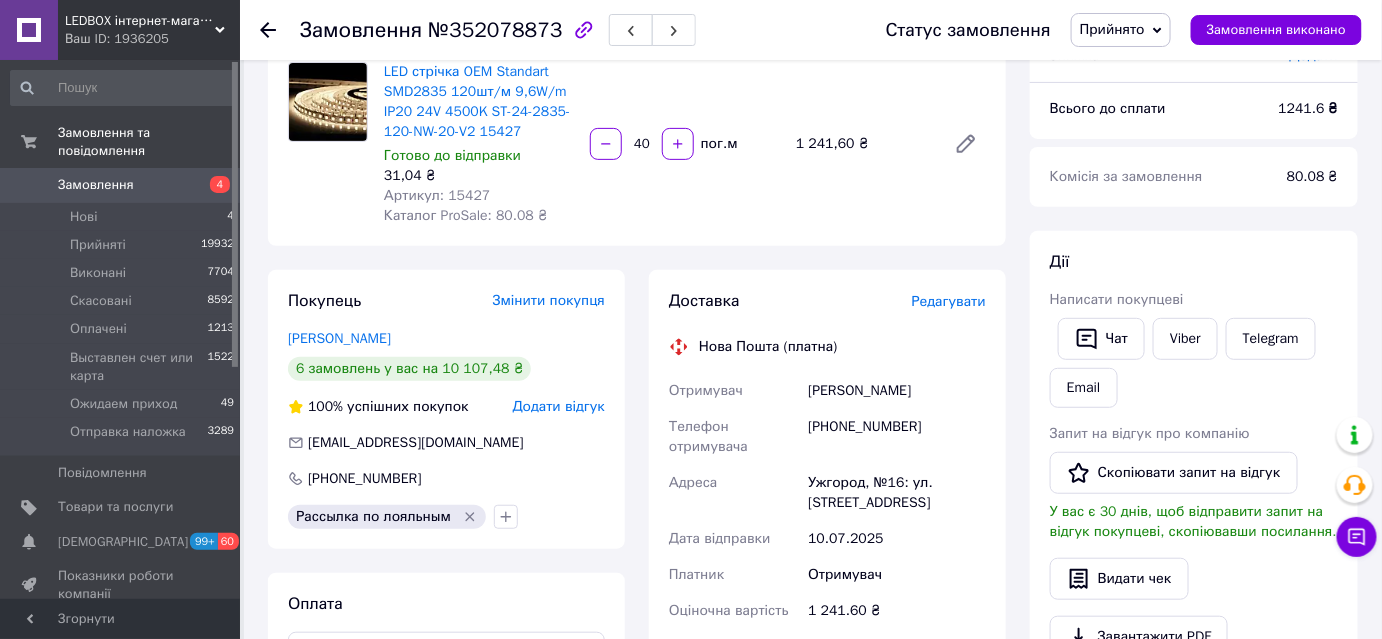 scroll, scrollTop: 272, scrollLeft: 0, axis: vertical 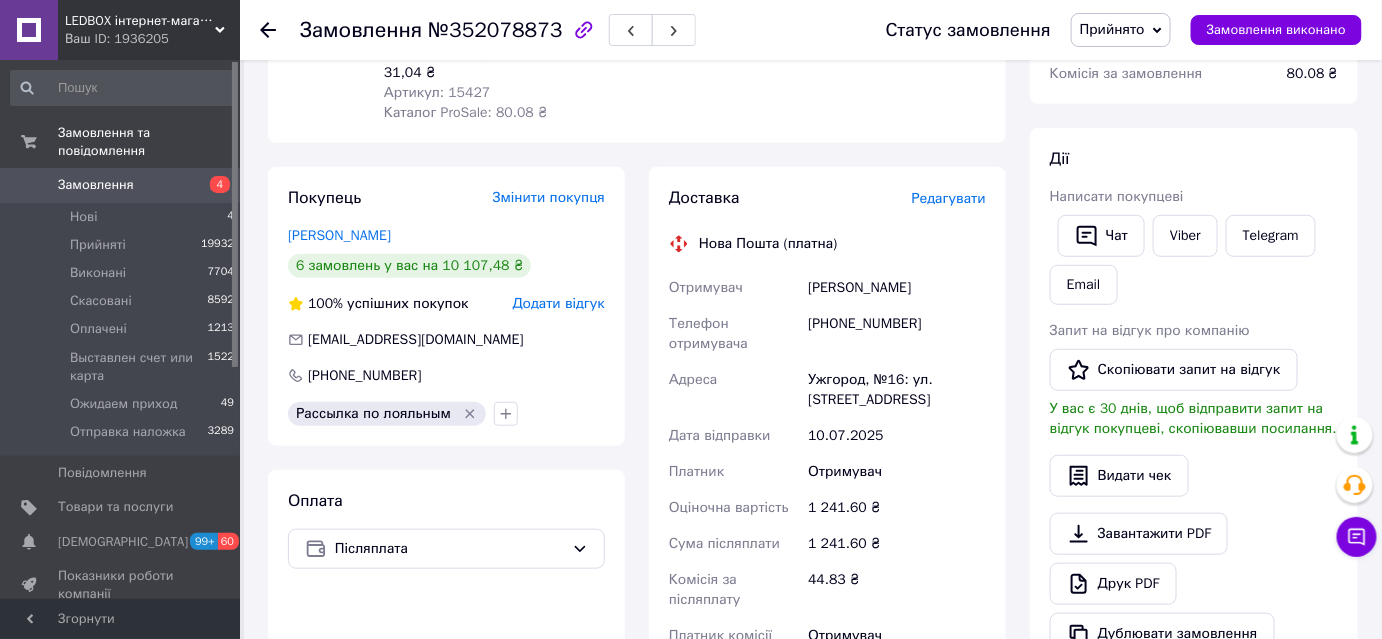 click on "[PHONE_NUMBER]" at bounding box center (897, 334) 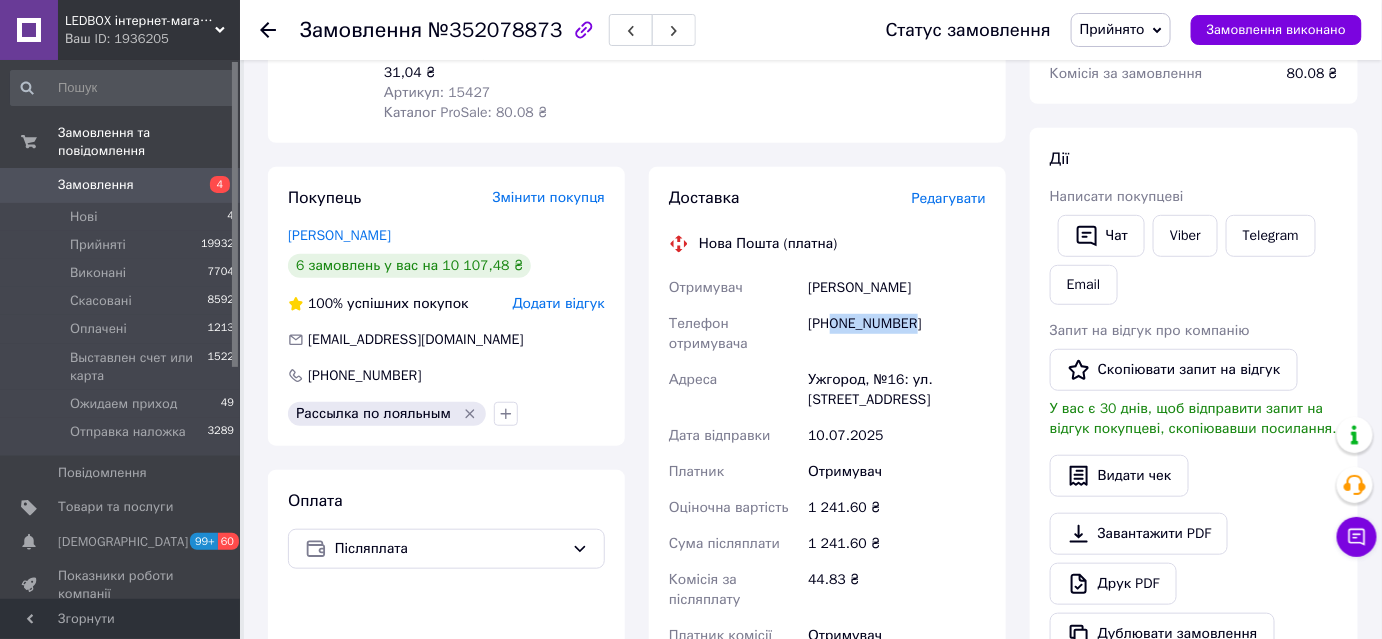 drag, startPoint x: 907, startPoint y: 322, endPoint x: 832, endPoint y: 319, distance: 75.059975 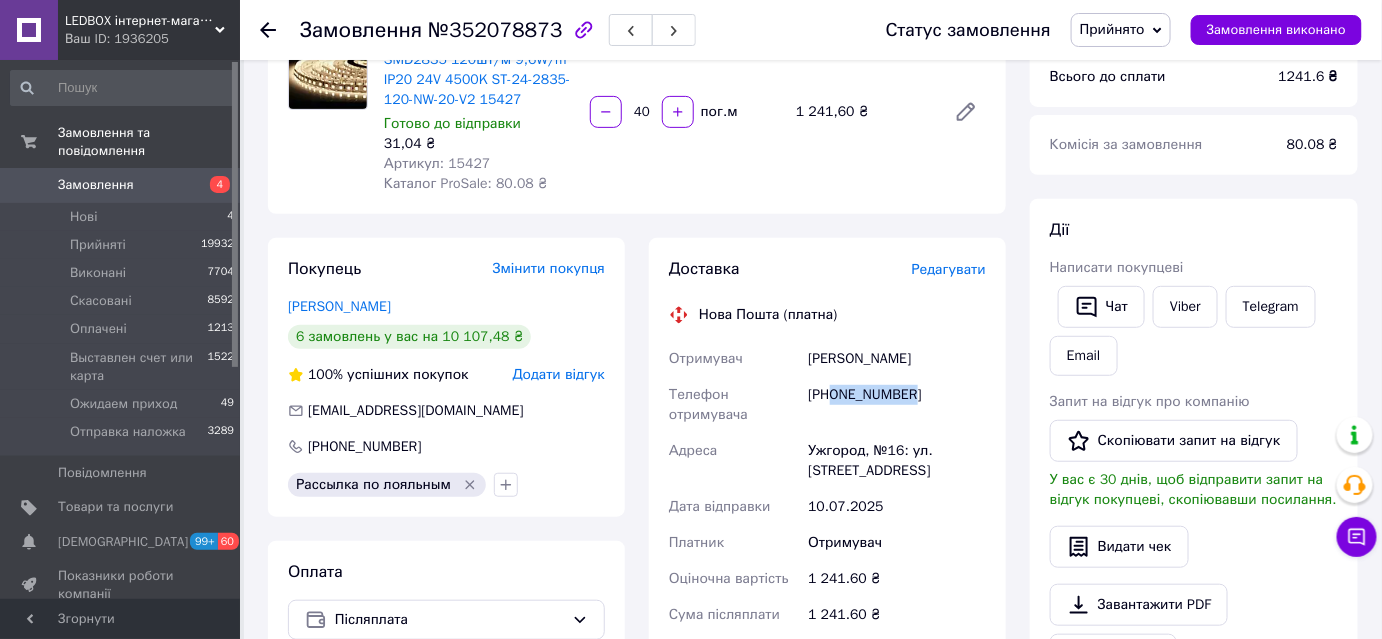 scroll, scrollTop: 90, scrollLeft: 0, axis: vertical 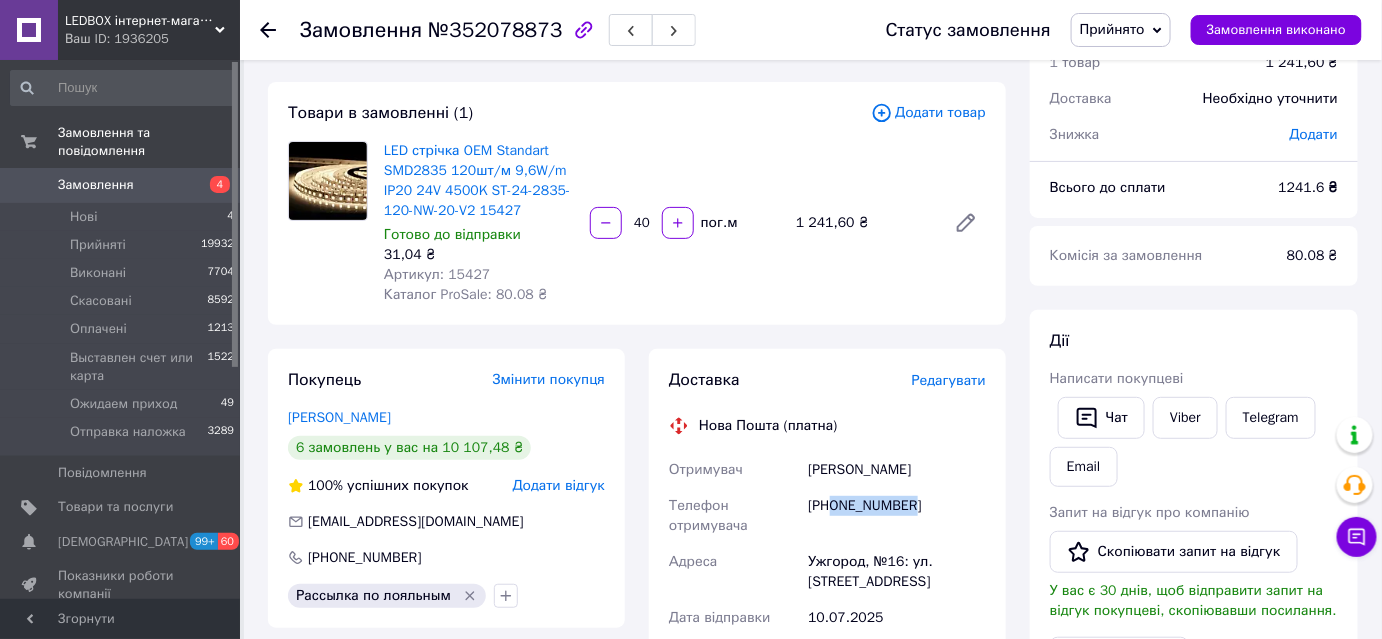 copy on "0660338843" 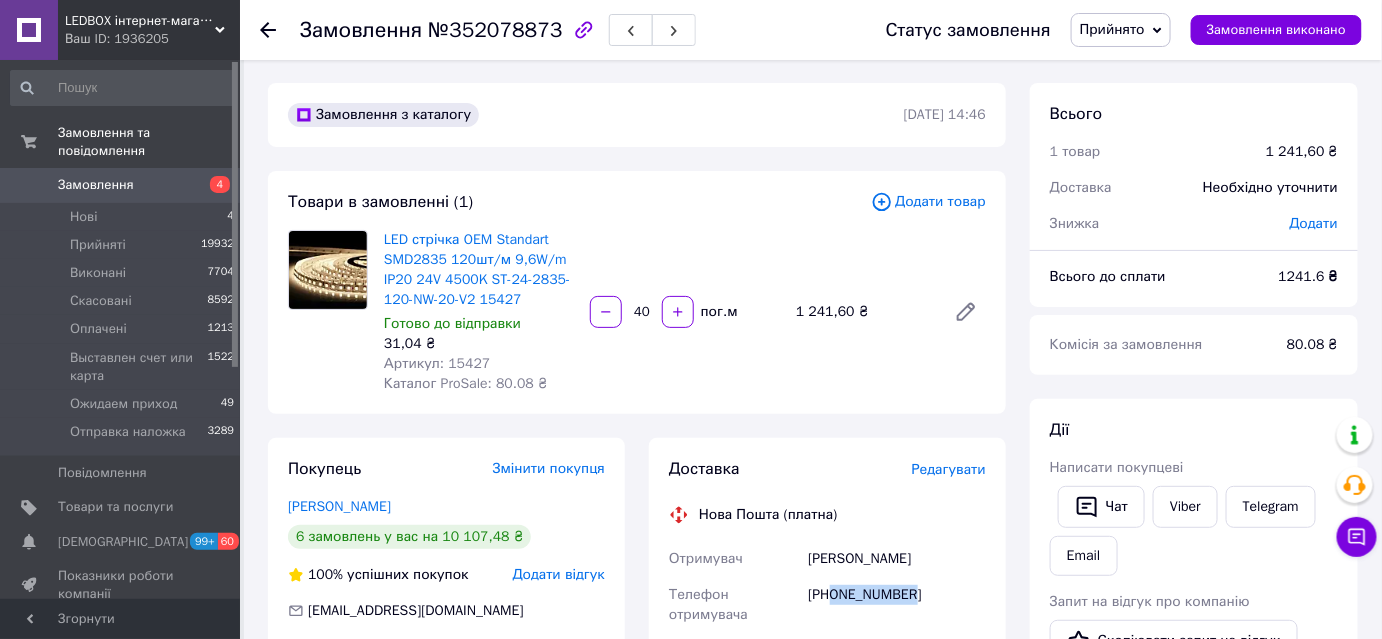 scroll, scrollTop: 0, scrollLeft: 0, axis: both 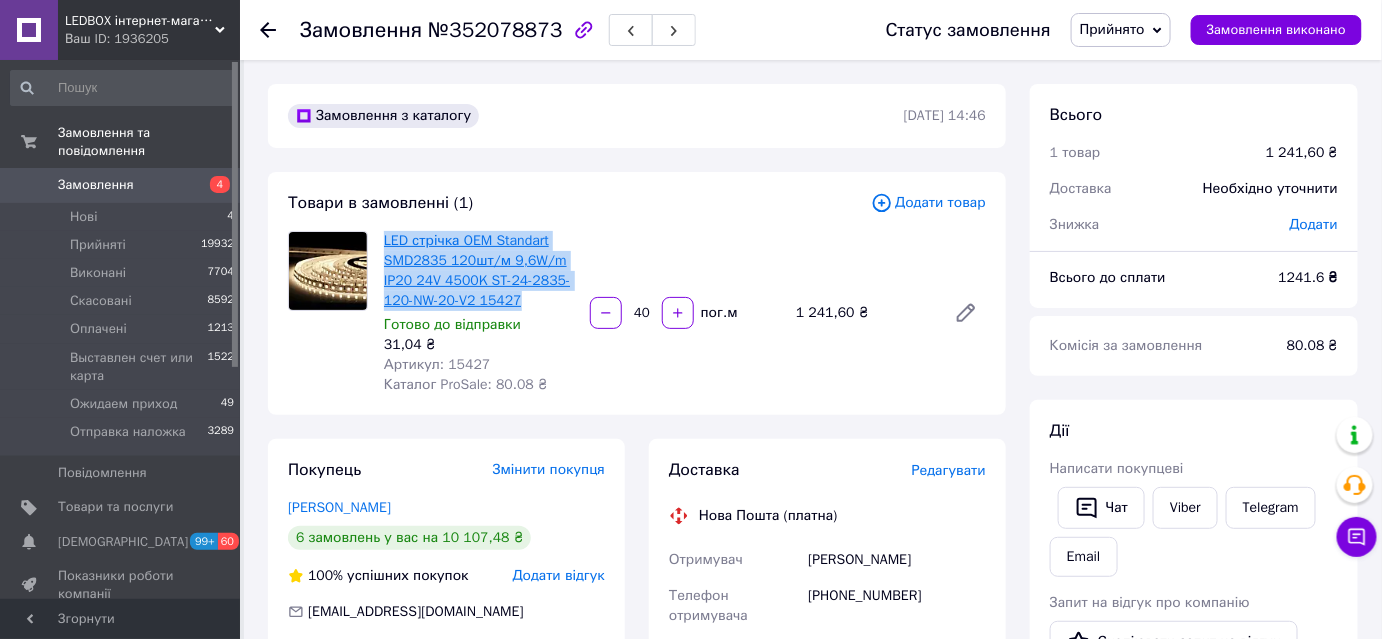 drag, startPoint x: 536, startPoint y: 306, endPoint x: 384, endPoint y: 234, distance: 168.19037 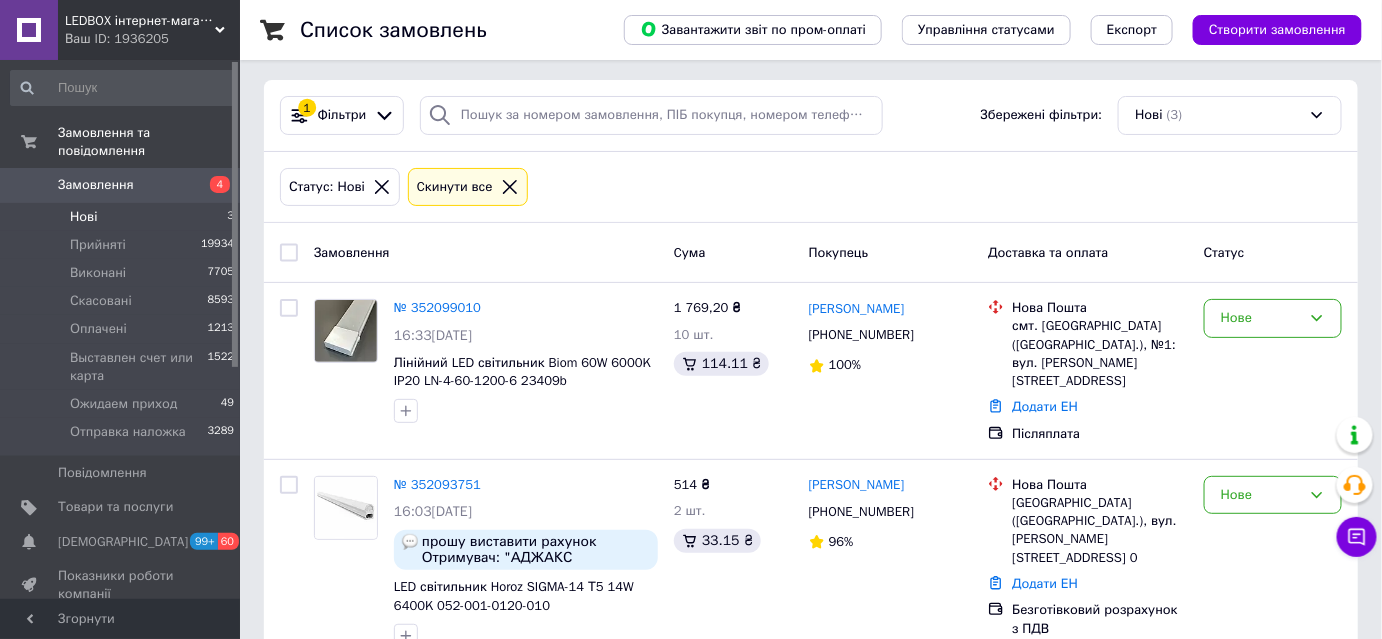 scroll, scrollTop: 0, scrollLeft: 0, axis: both 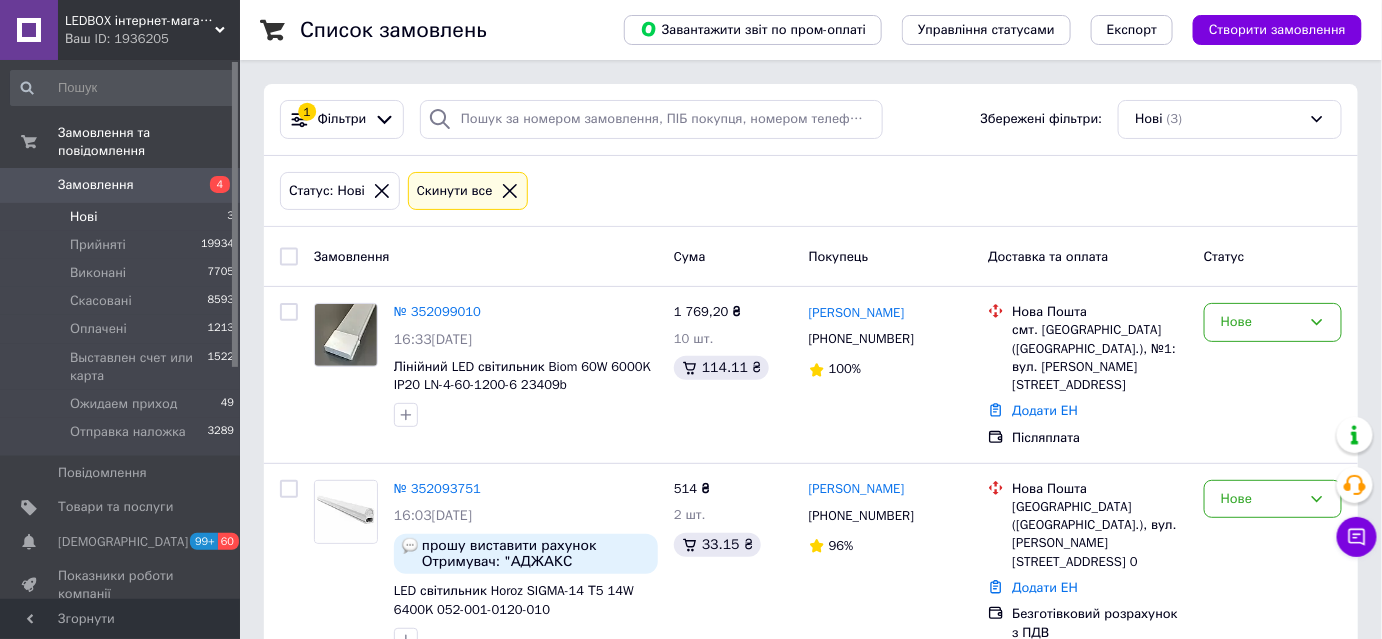 click 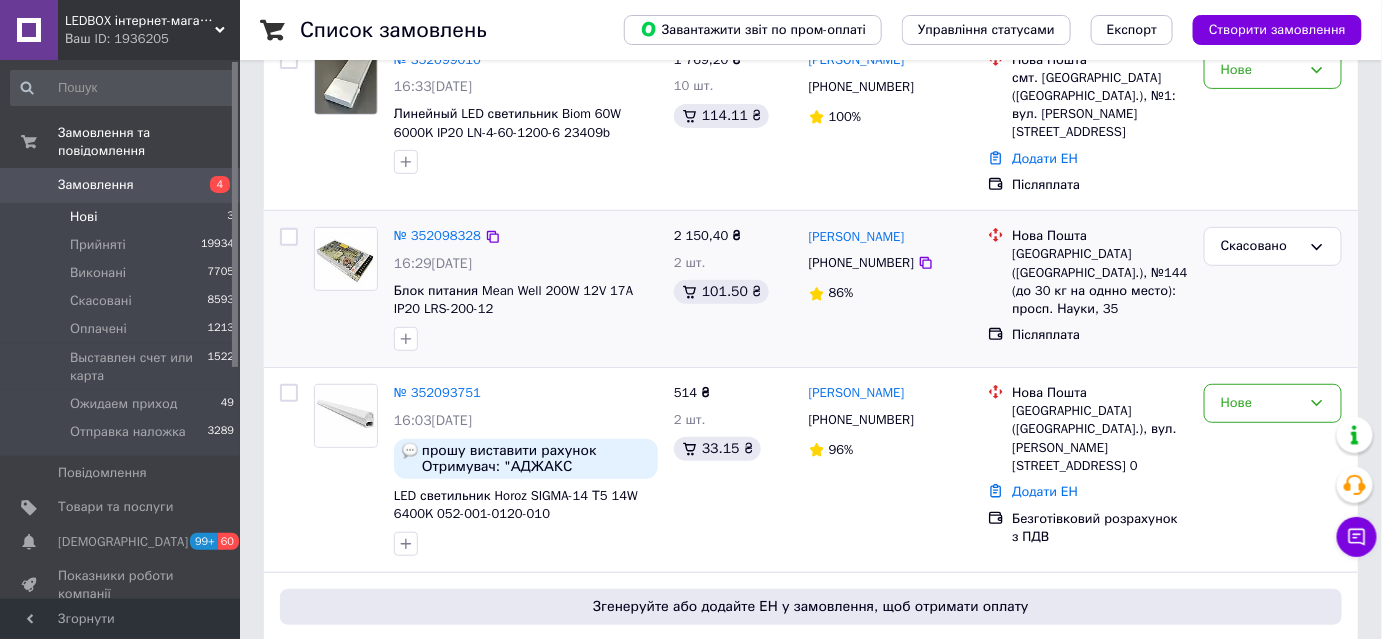 scroll, scrollTop: 90, scrollLeft: 0, axis: vertical 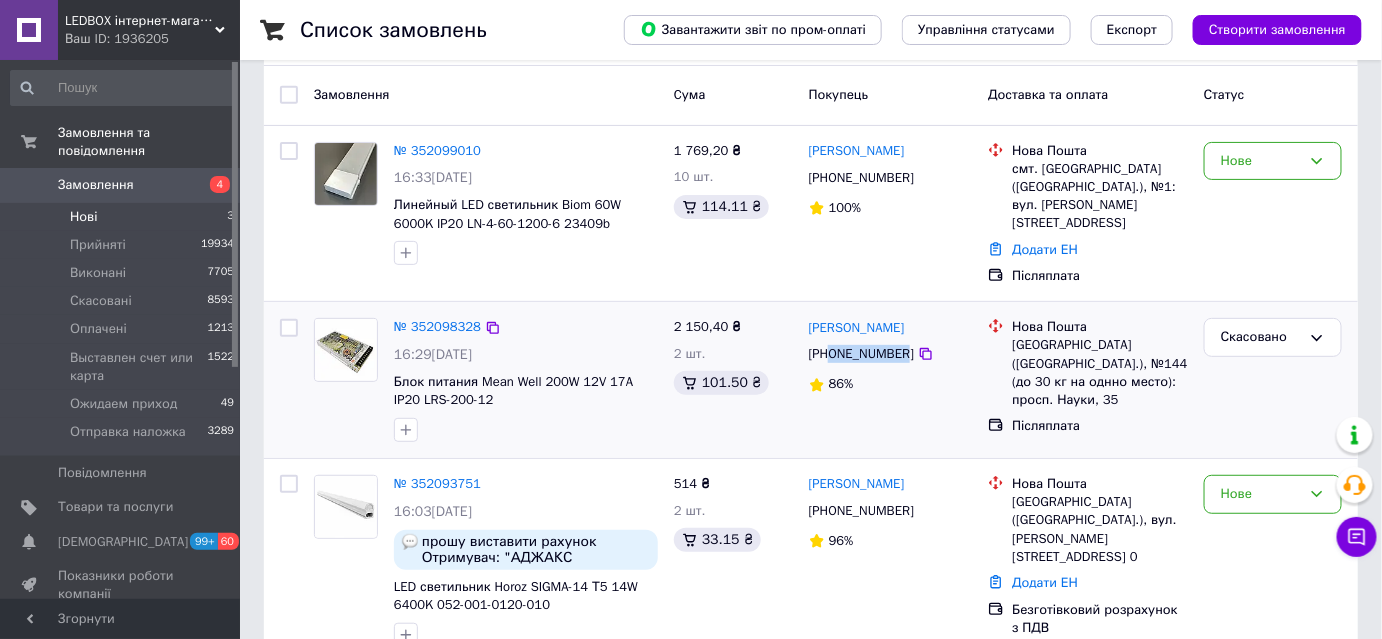 drag, startPoint x: 901, startPoint y: 336, endPoint x: 829, endPoint y: 335, distance: 72.00694 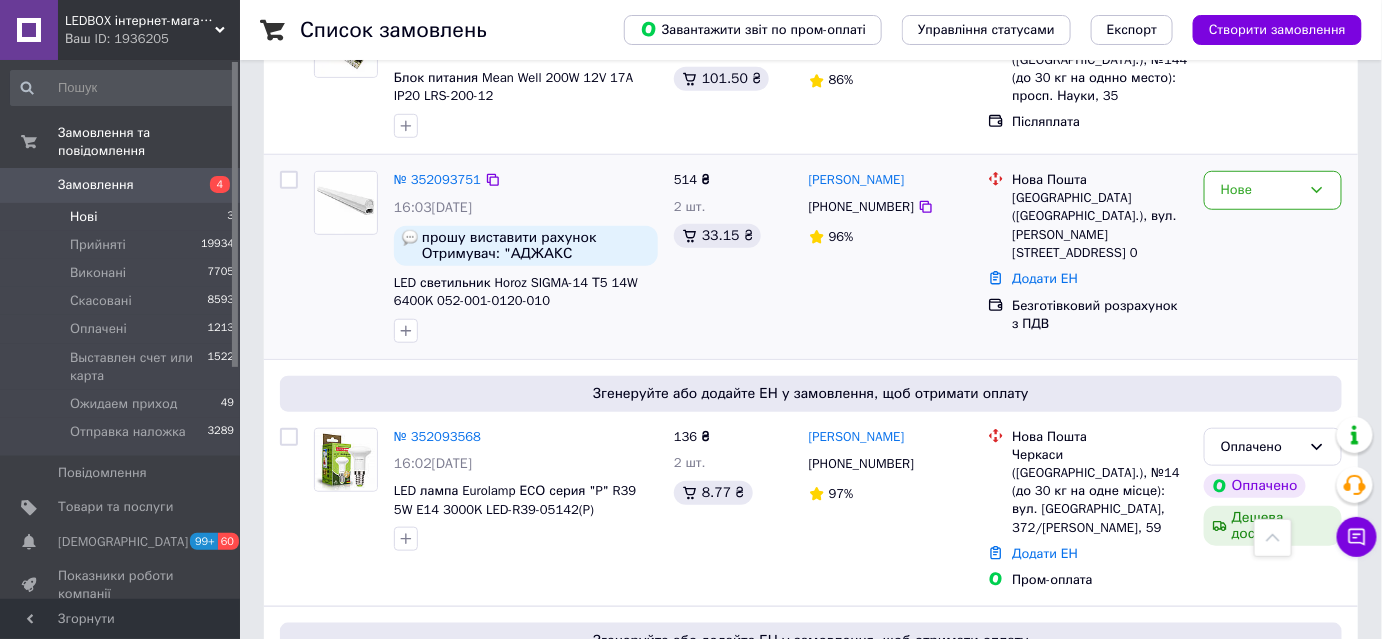 scroll, scrollTop: 272, scrollLeft: 0, axis: vertical 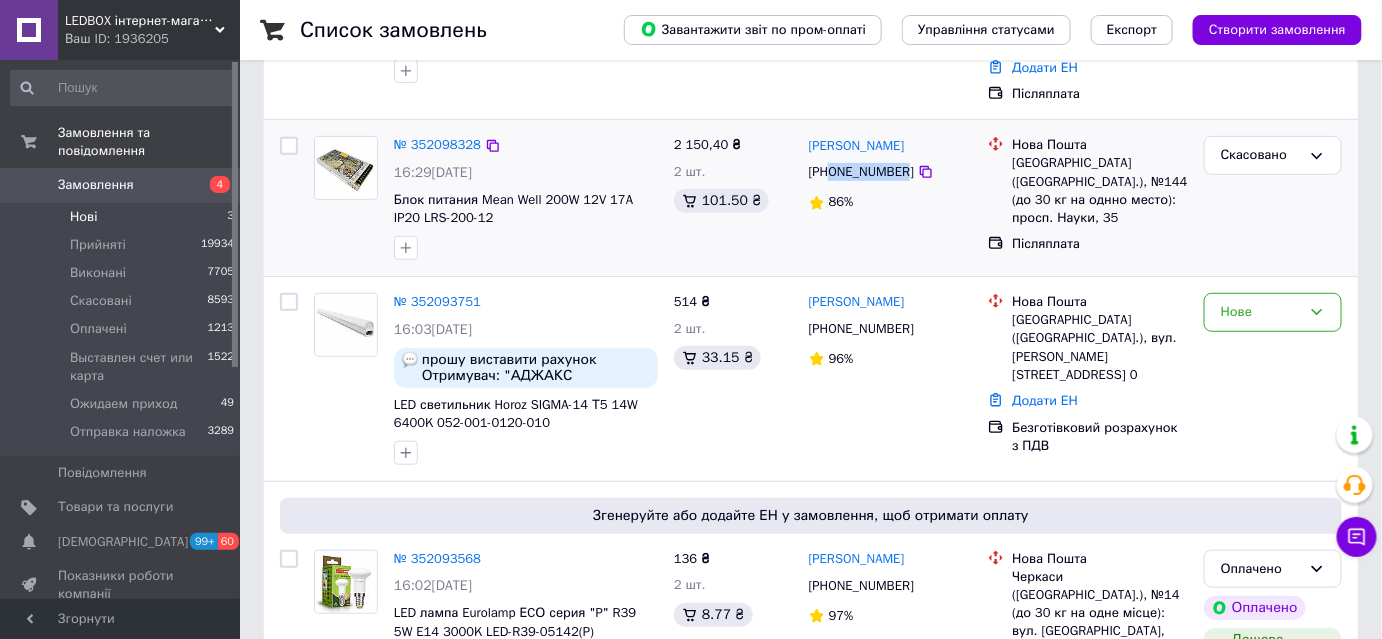 copy on "0504760266" 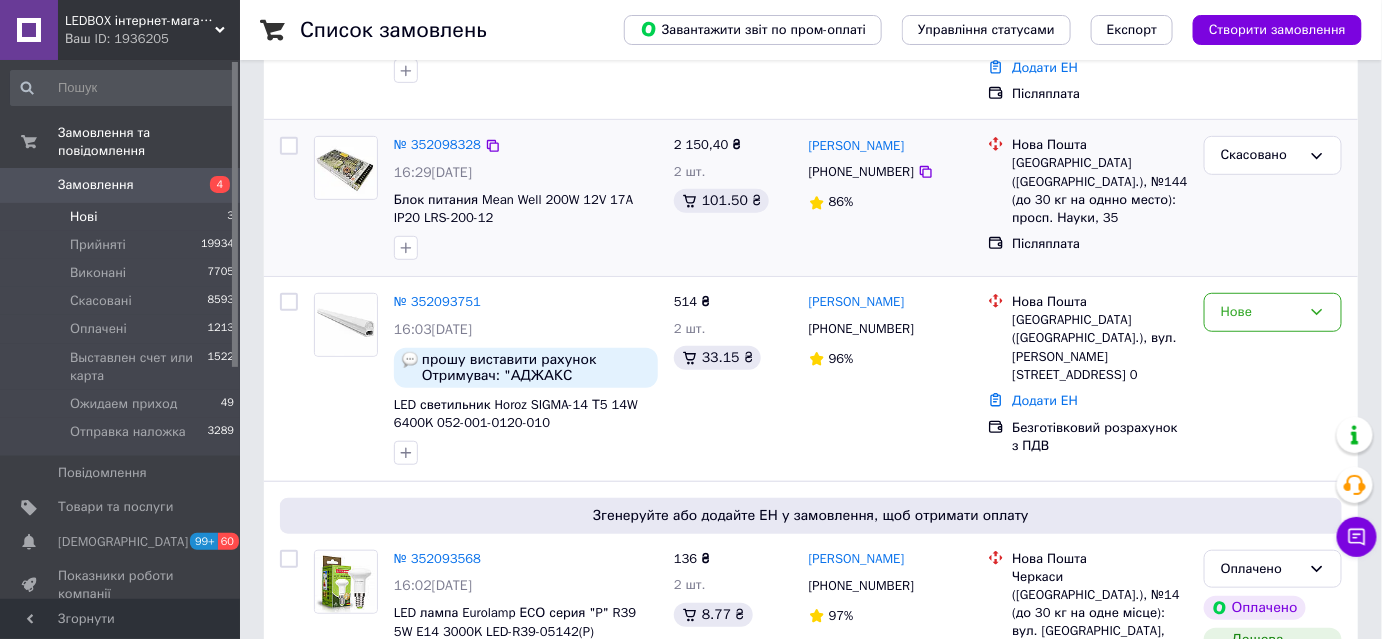 click on "Скасовано" at bounding box center [1273, 198] 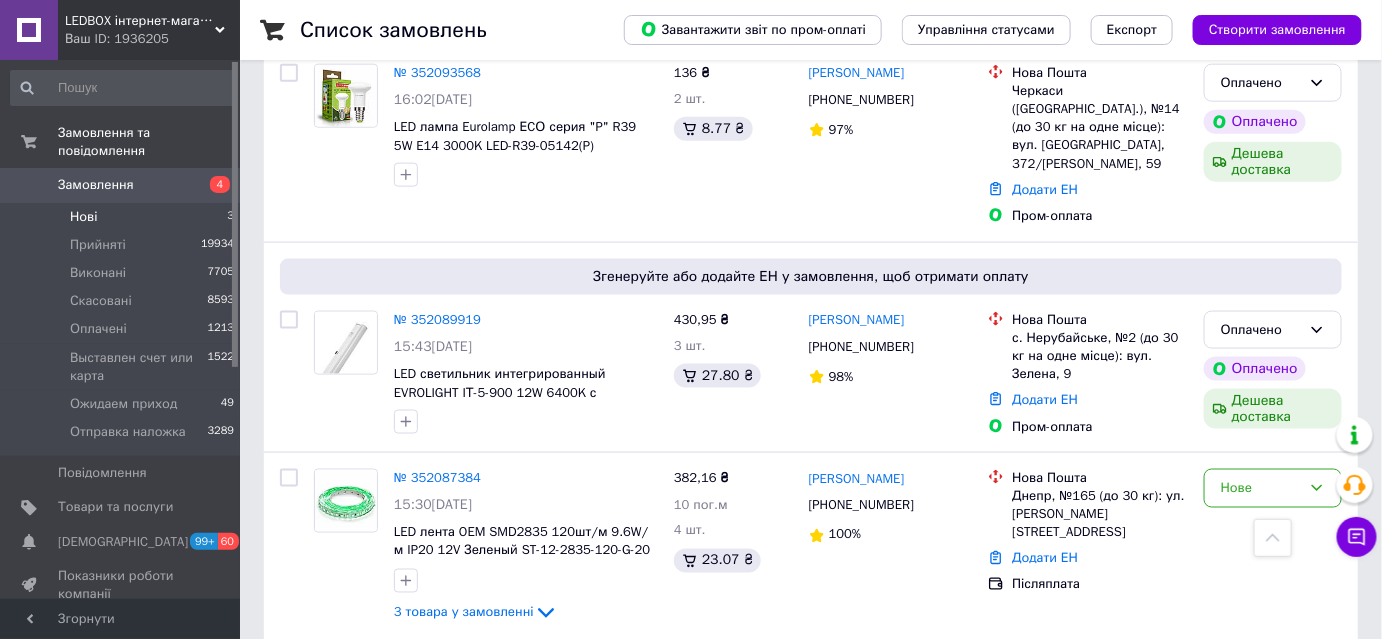 scroll, scrollTop: 818, scrollLeft: 0, axis: vertical 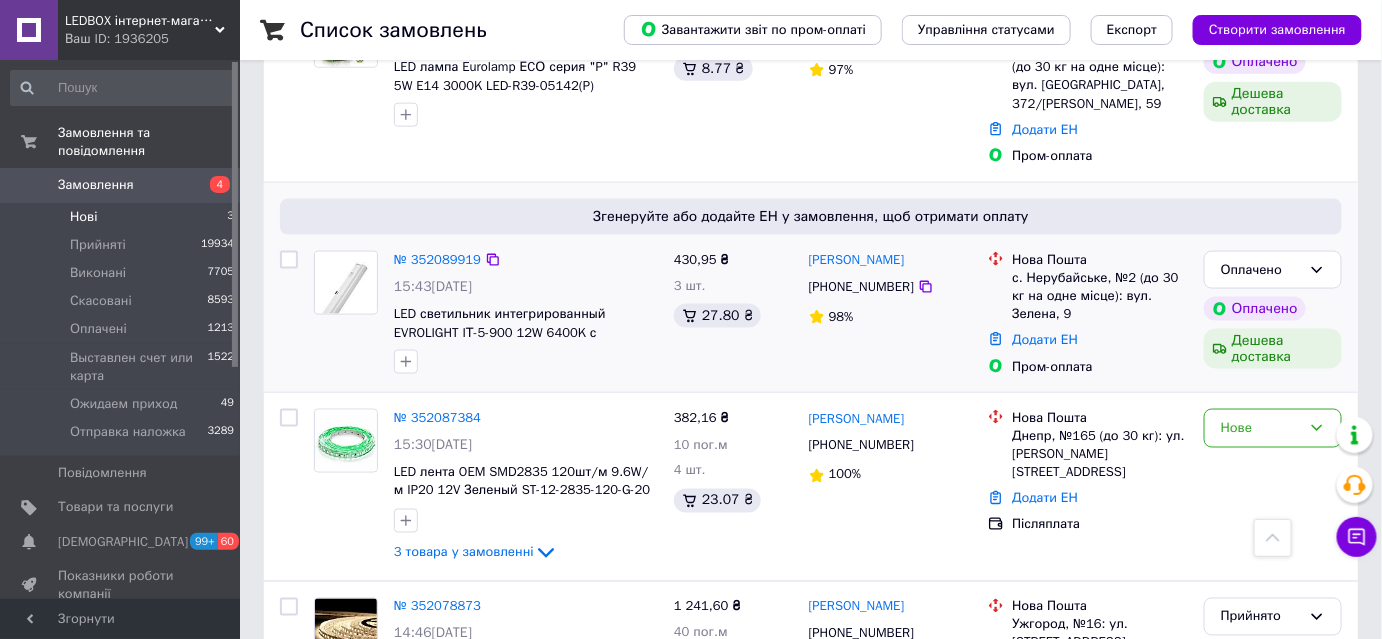 click on "№ 352089919" at bounding box center [437, 260] 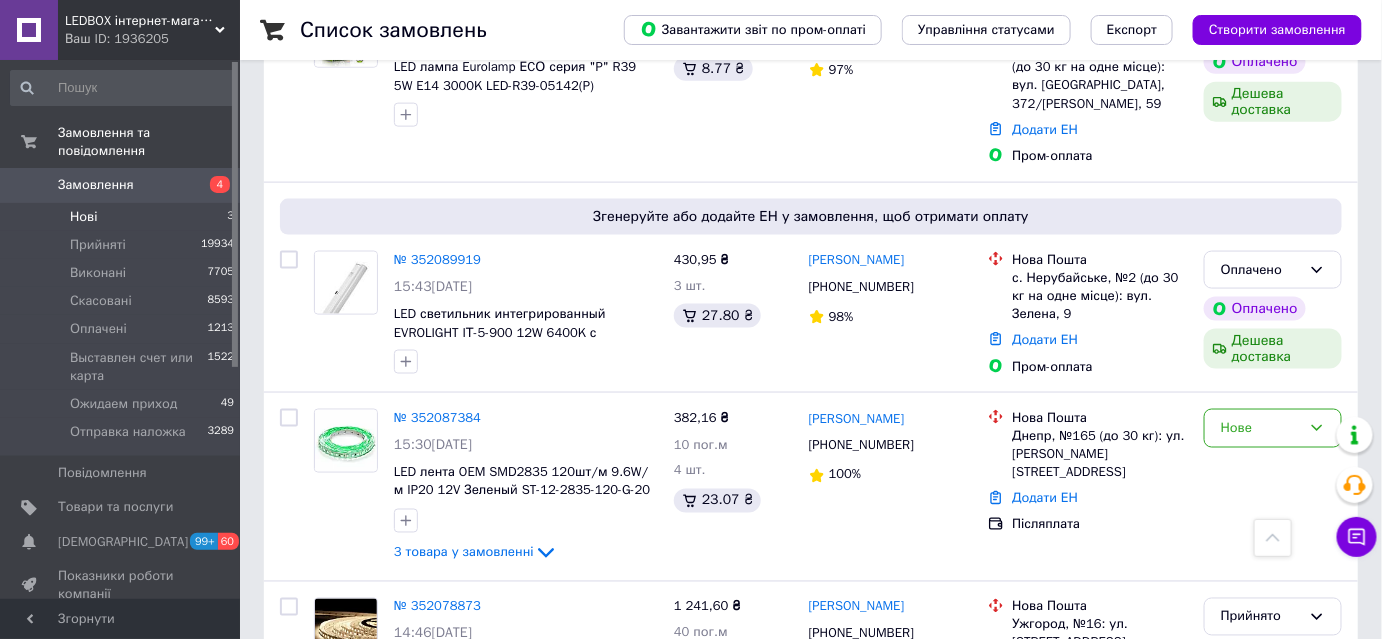 click on "Список замовлень   Завантажити звіт по пром-оплаті Управління статусами Експорт Створити замовлення Фільтри Збережені фільтри: Усі (42308) Замовлення Cума Покупець Доставка та оплата Статус № 352099010 16:33, 10.07.2025 Линейный LED светильник Biom 60W 6000K IP20 LN-4-60-1200-6 23409b 1 769,20 ₴ 10 шт. 114.11 ₴ Александр Чуйко +380955136226 100% Нова Пошта смт. Смоліне (Кіровоградська обл.), №1: вул. Козакова, 41 Додати ЕН Післяплата Нове № 352098328 16:29, 10.07.2025 Блок питания Mean Well 200W 12V 17A IP20 LRS-200-12 2 150,40 ₴ 2 шт. 101.50 ₴ Володимир Горожанкін +380504760266 86% Нова Пошта Післяплата Скасовано № 352093751 16:03, 10.07.2025 514 ₴ 2 шт. 33.15 ₴ 96% 1" at bounding box center (811, 1410) 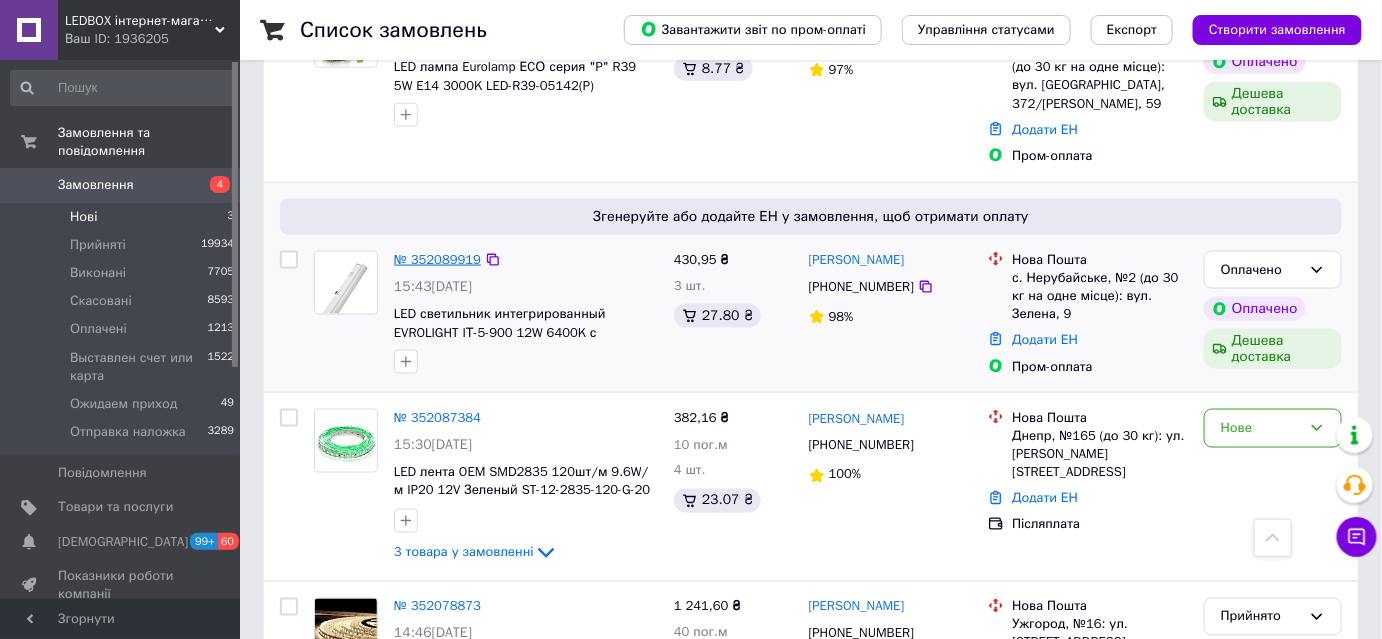 click on "№ 352089919" at bounding box center (437, 259) 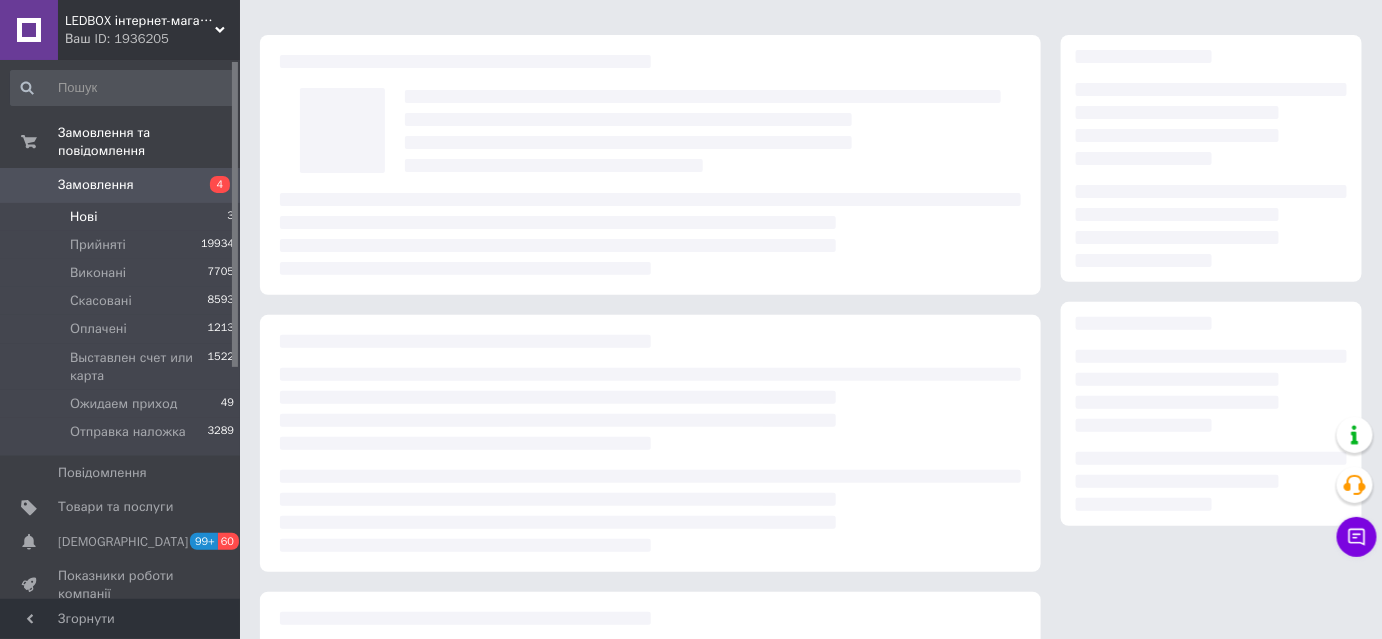 scroll, scrollTop: 0, scrollLeft: 0, axis: both 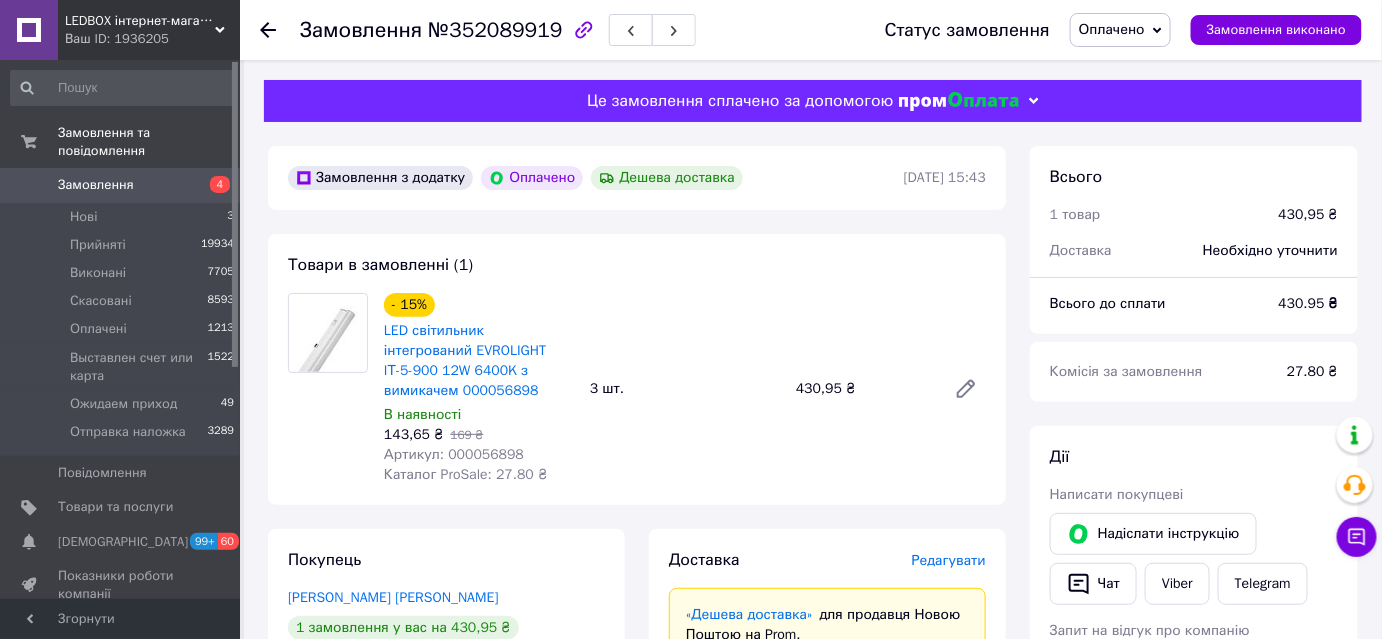 click on "Всього" at bounding box center [1194, 177] 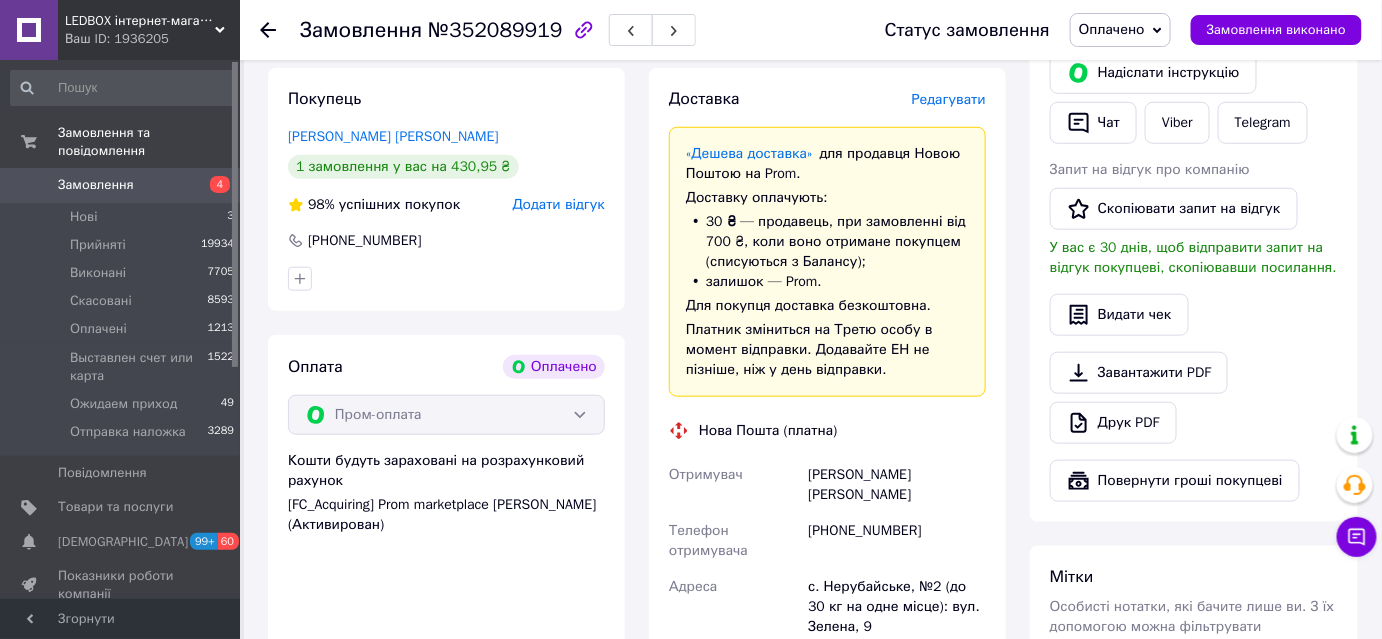 scroll, scrollTop: 181, scrollLeft: 0, axis: vertical 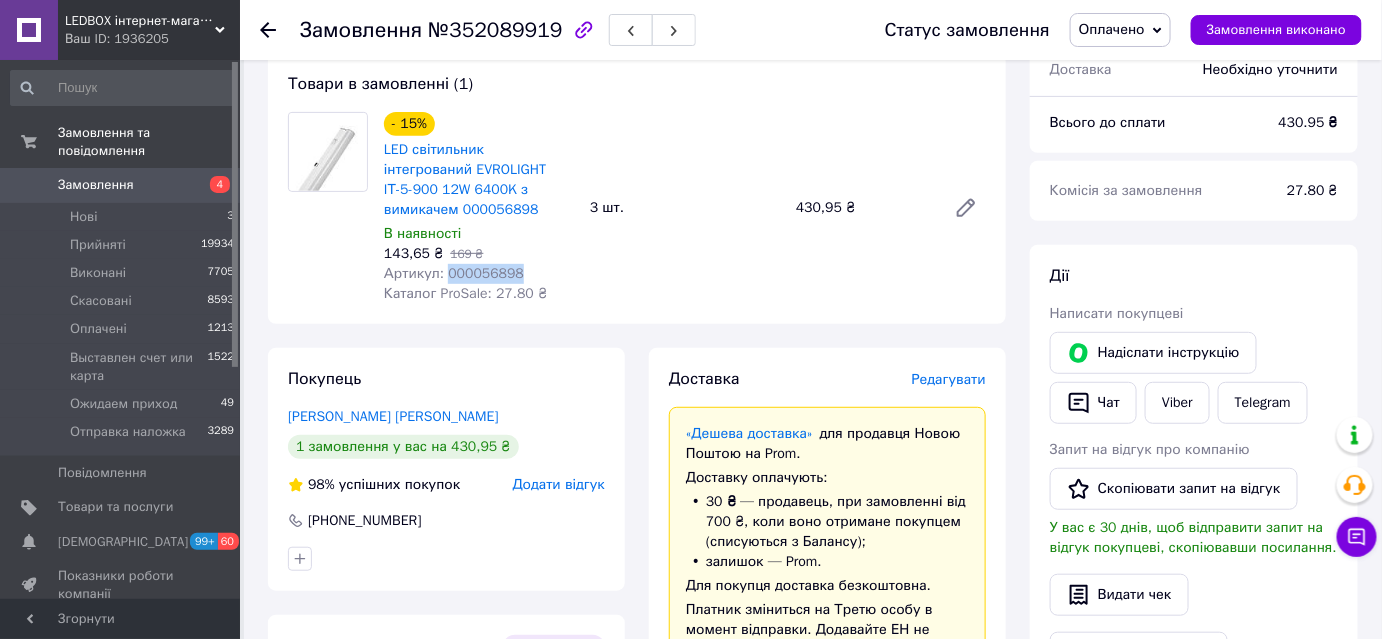 drag, startPoint x: 521, startPoint y: 268, endPoint x: 445, endPoint y: 270, distance: 76.02631 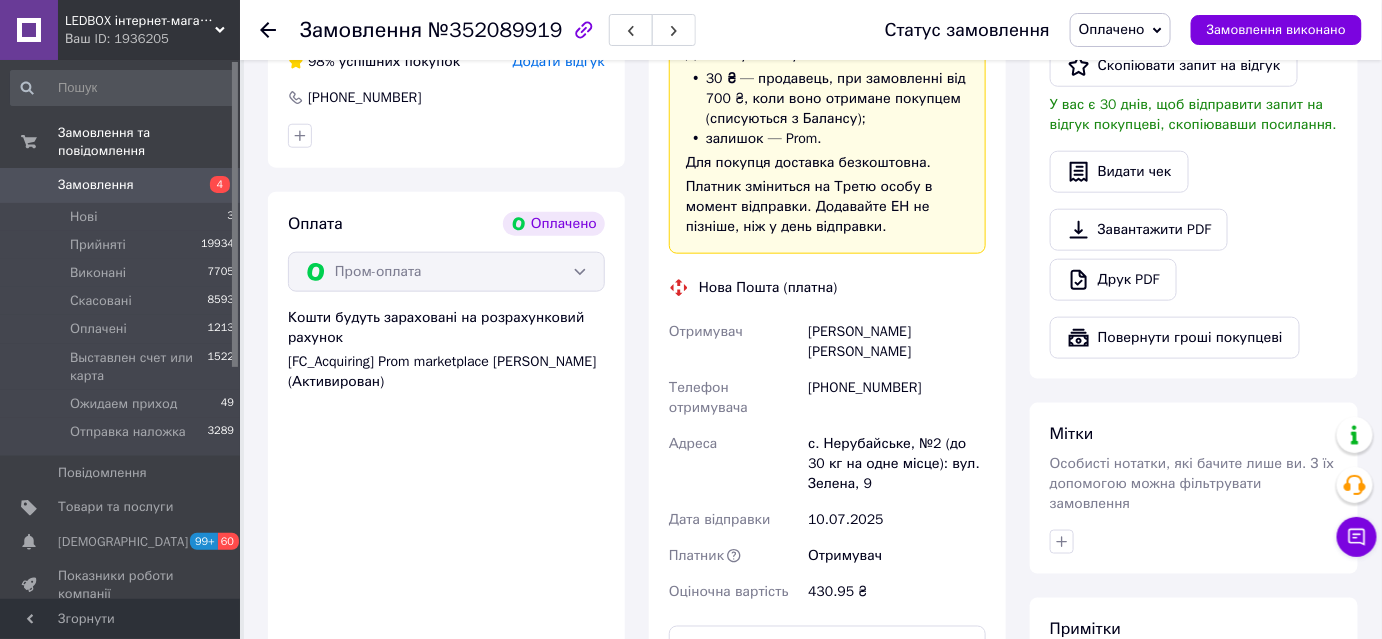 scroll, scrollTop: 636, scrollLeft: 0, axis: vertical 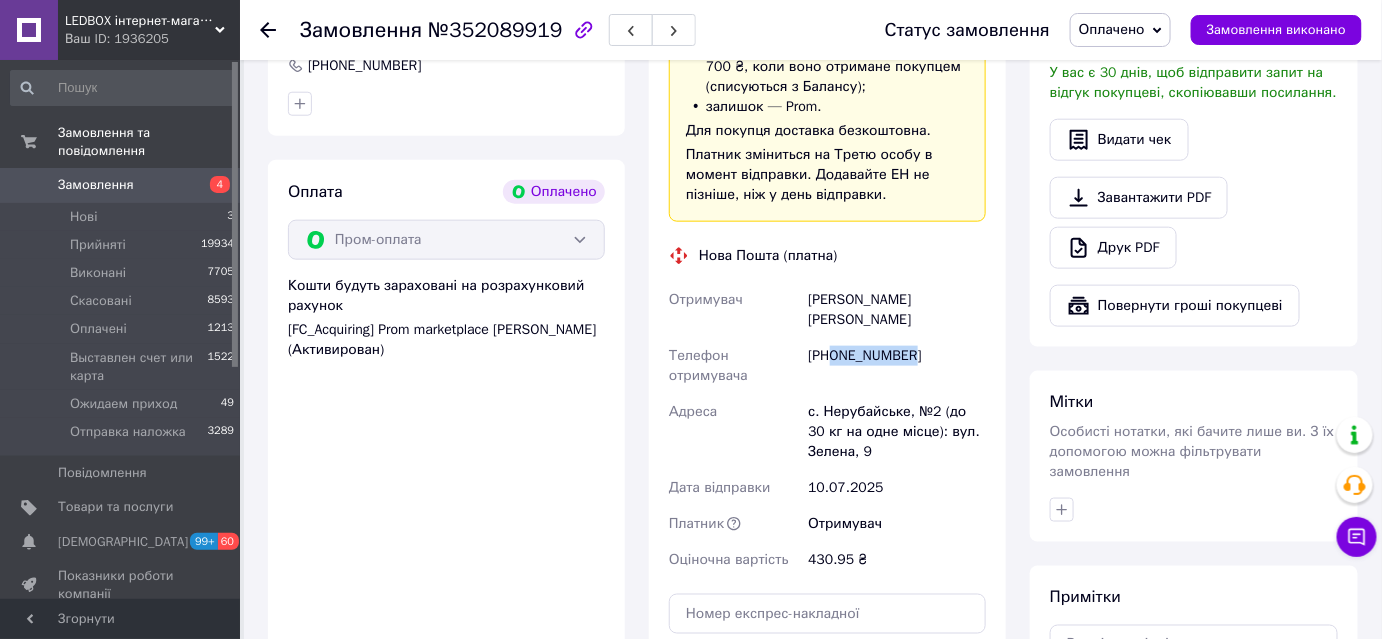 drag, startPoint x: 912, startPoint y: 335, endPoint x: 837, endPoint y: 335, distance: 75 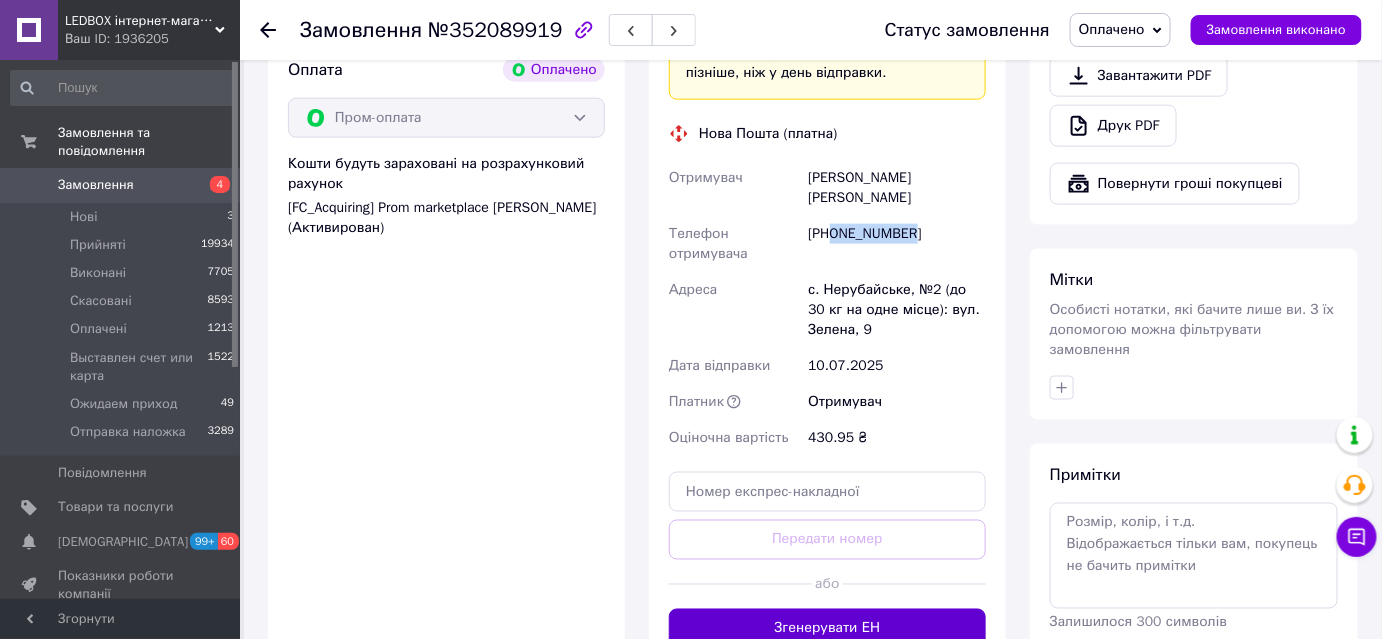 scroll, scrollTop: 909, scrollLeft: 0, axis: vertical 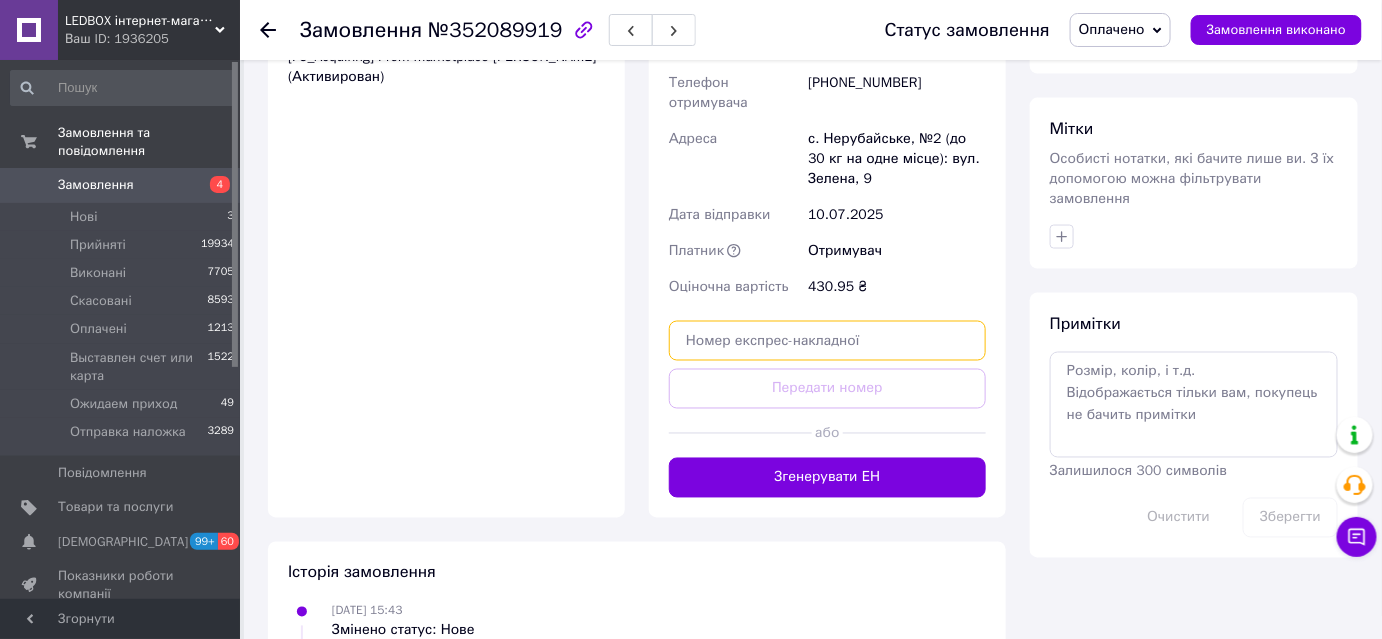 click at bounding box center [827, 341] 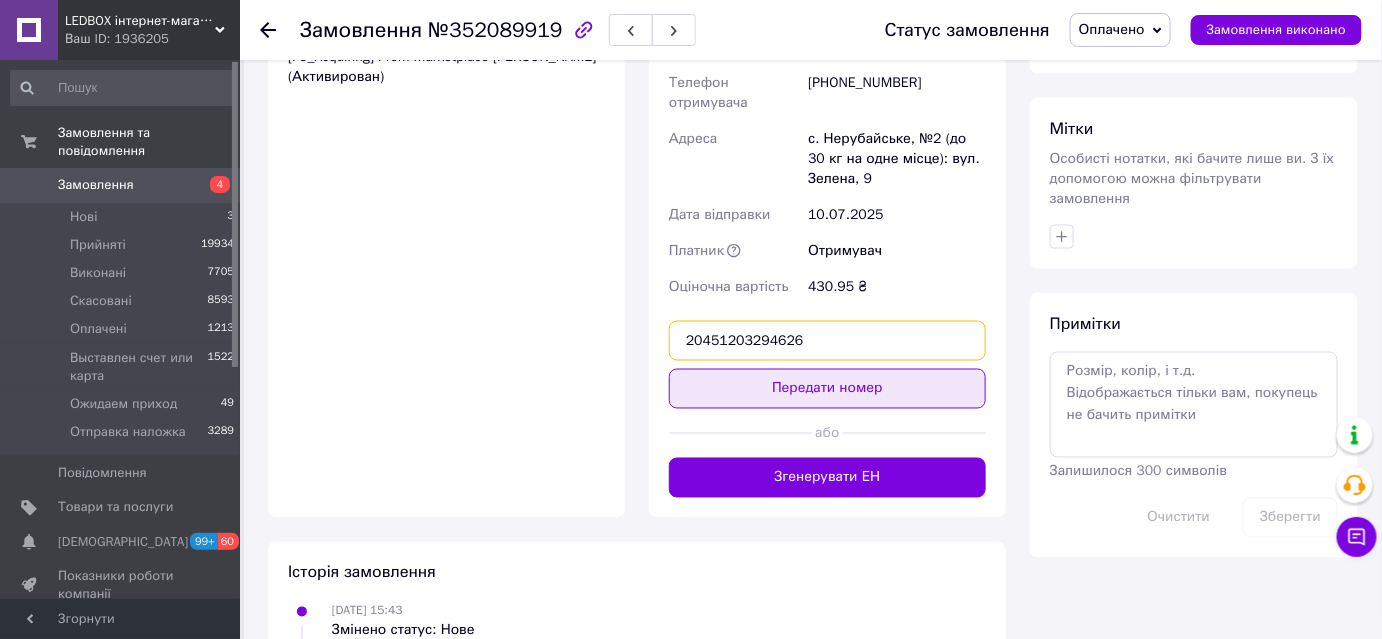 type on "20451203294626" 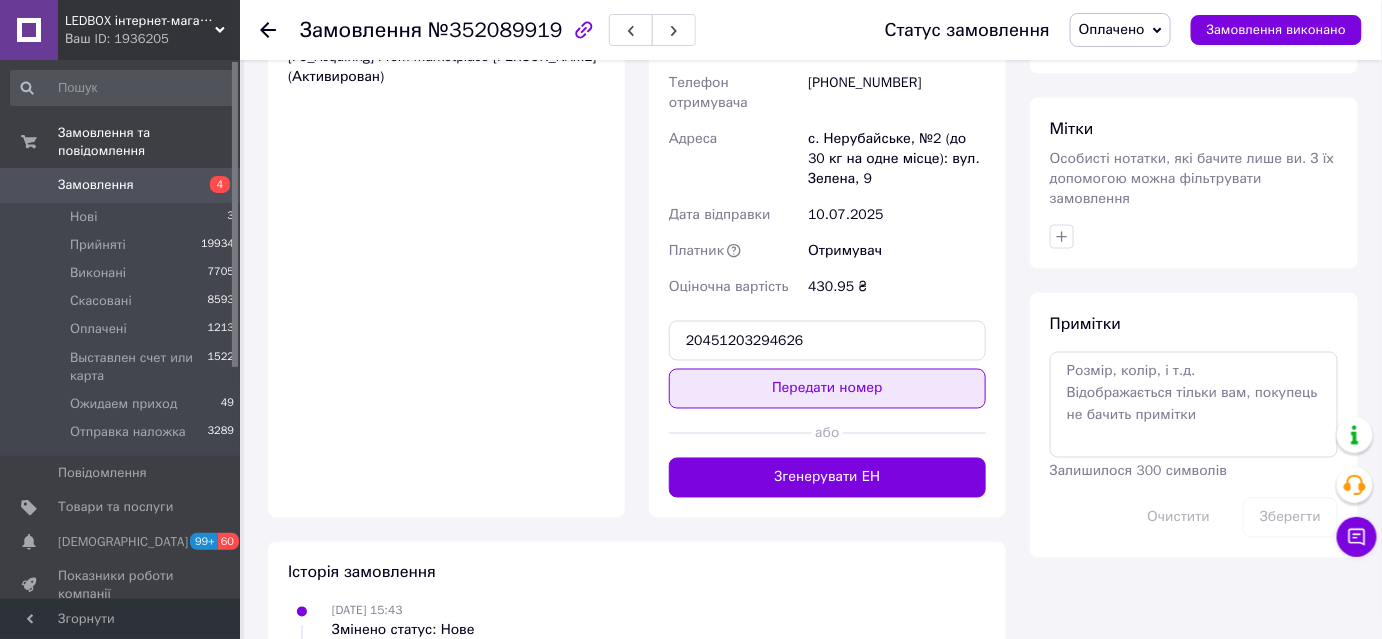 click on "Передати номер" at bounding box center (827, 389) 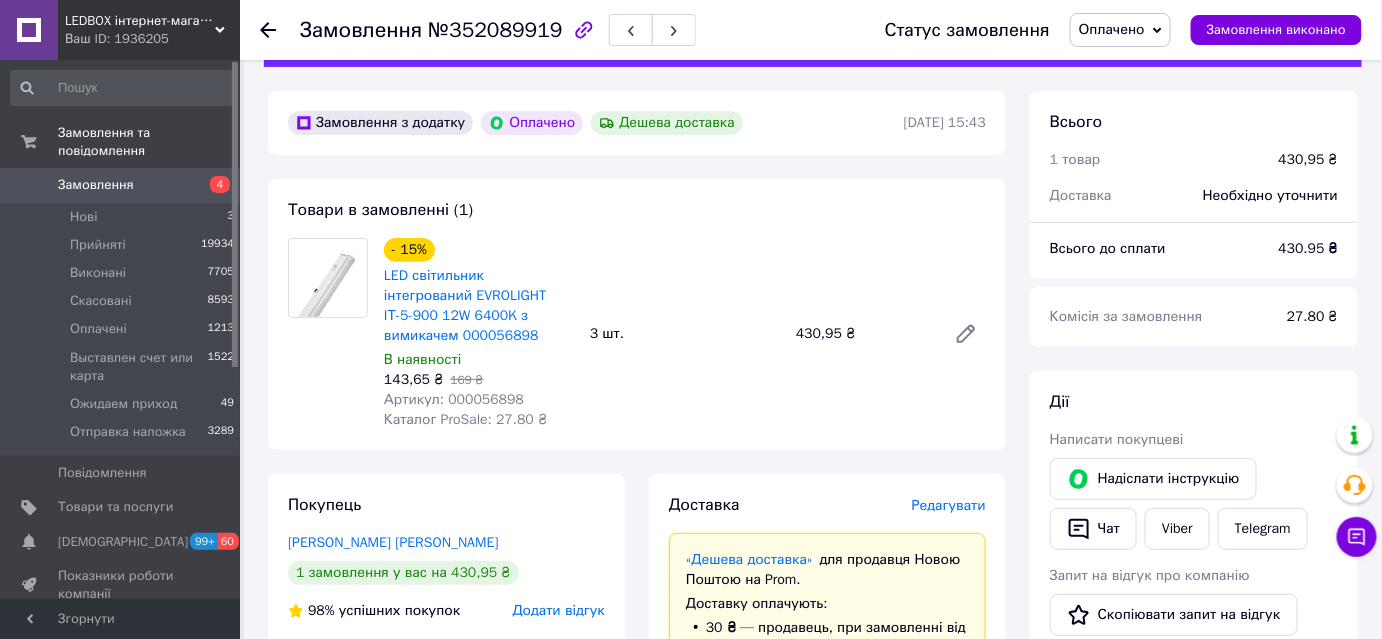 scroll, scrollTop: 0, scrollLeft: 0, axis: both 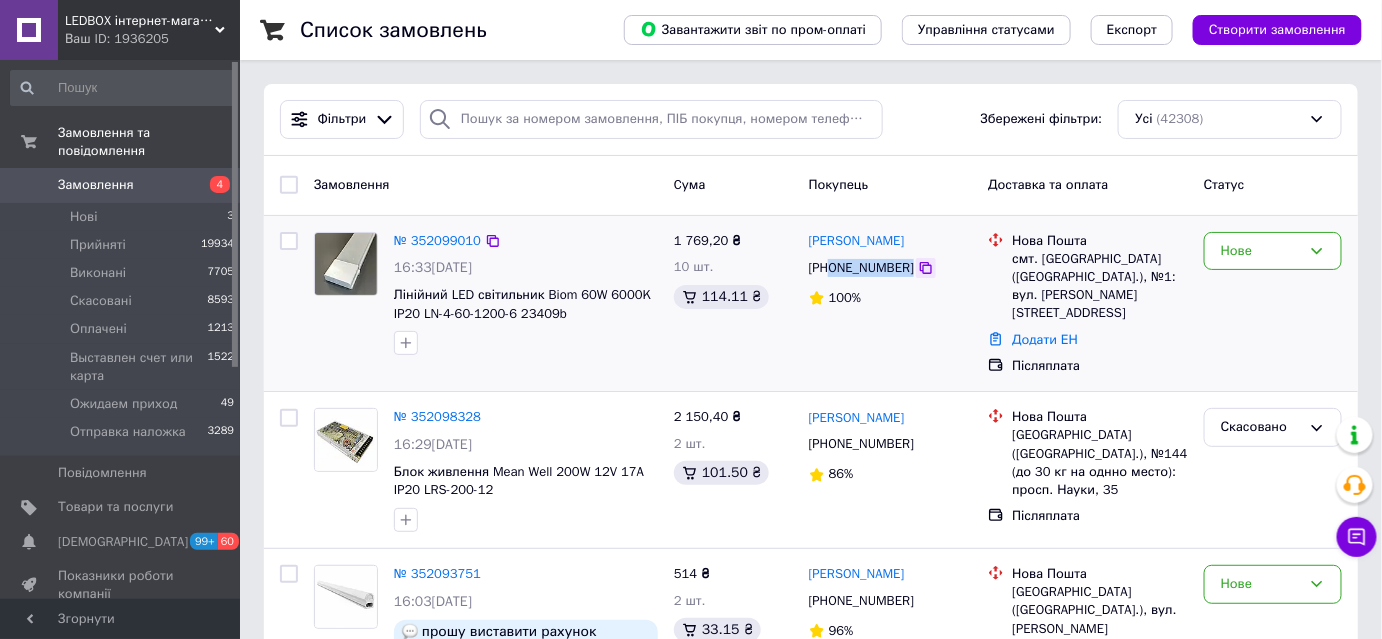 drag, startPoint x: 829, startPoint y: 270, endPoint x: 904, endPoint y: 272, distance: 75.026665 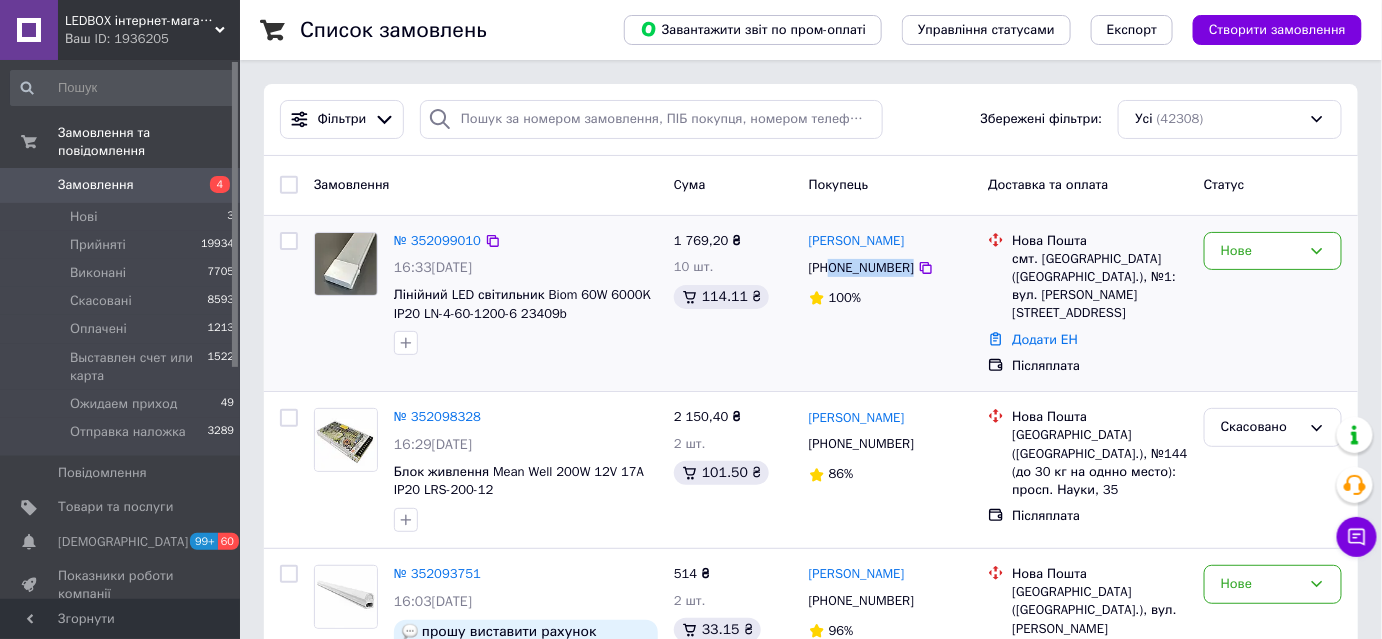 copy on "0955136226" 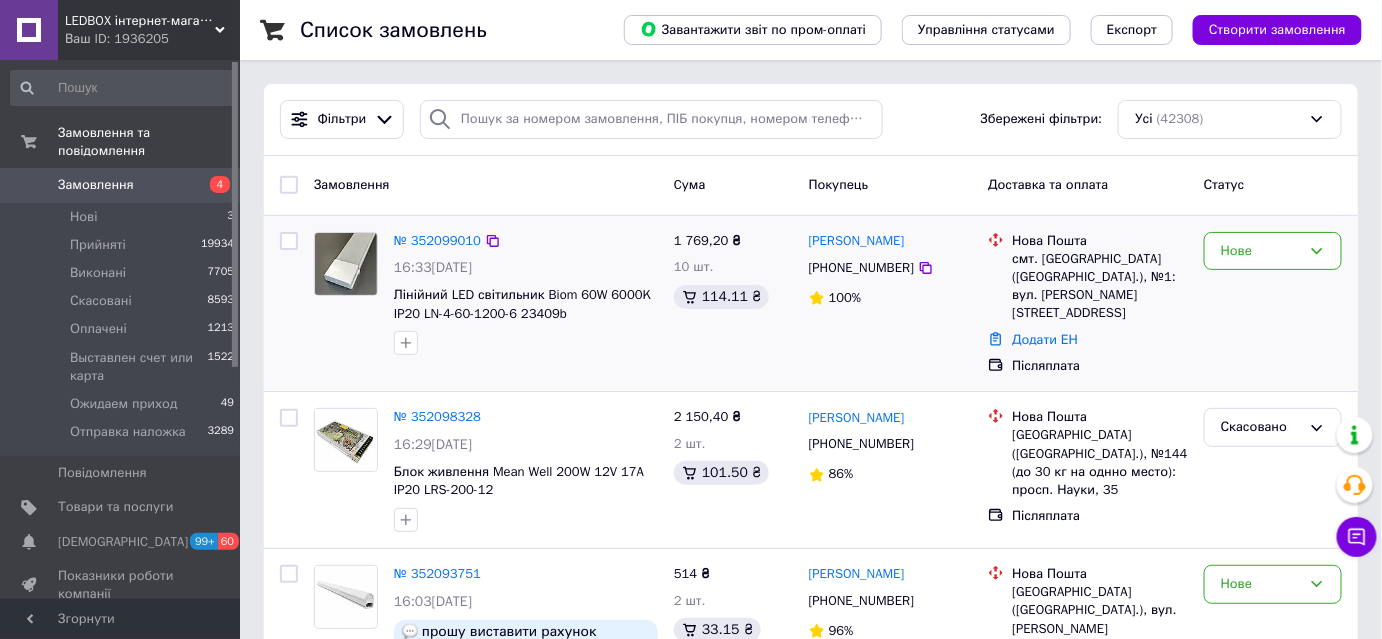 click at bounding box center (526, 343) 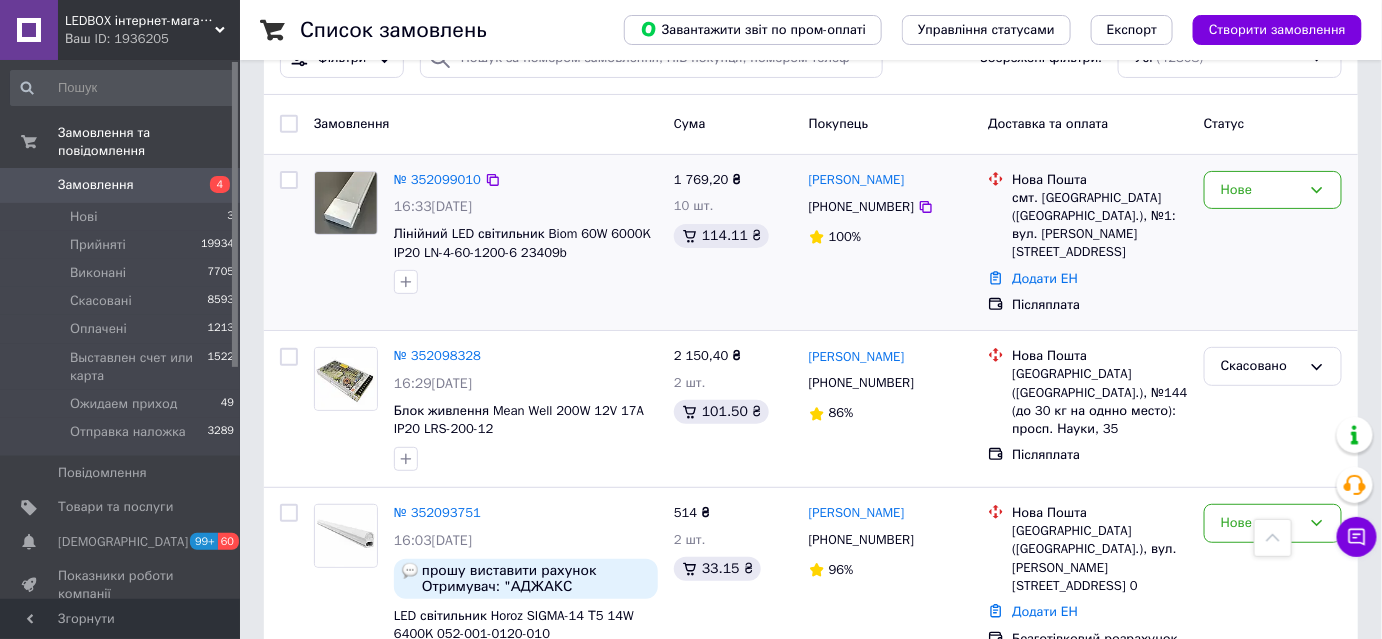 scroll, scrollTop: 0, scrollLeft: 0, axis: both 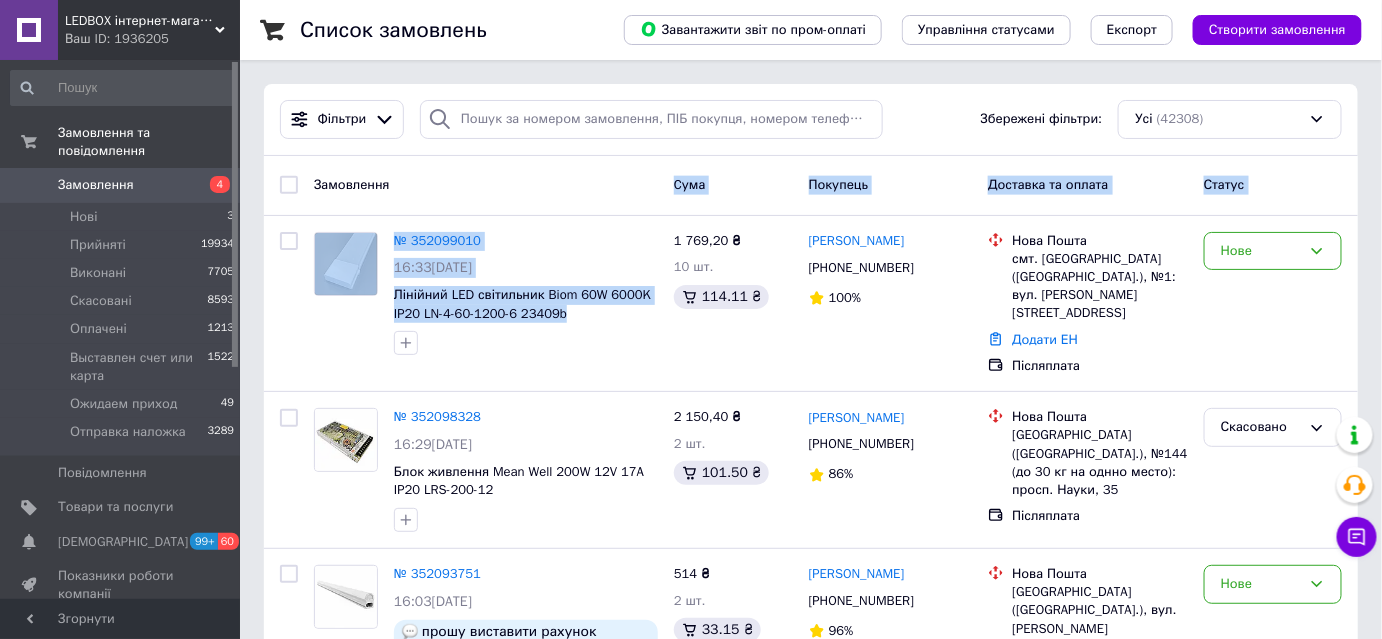 drag, startPoint x: 585, startPoint y: 323, endPoint x: 459, endPoint y: 175, distance: 194.37077 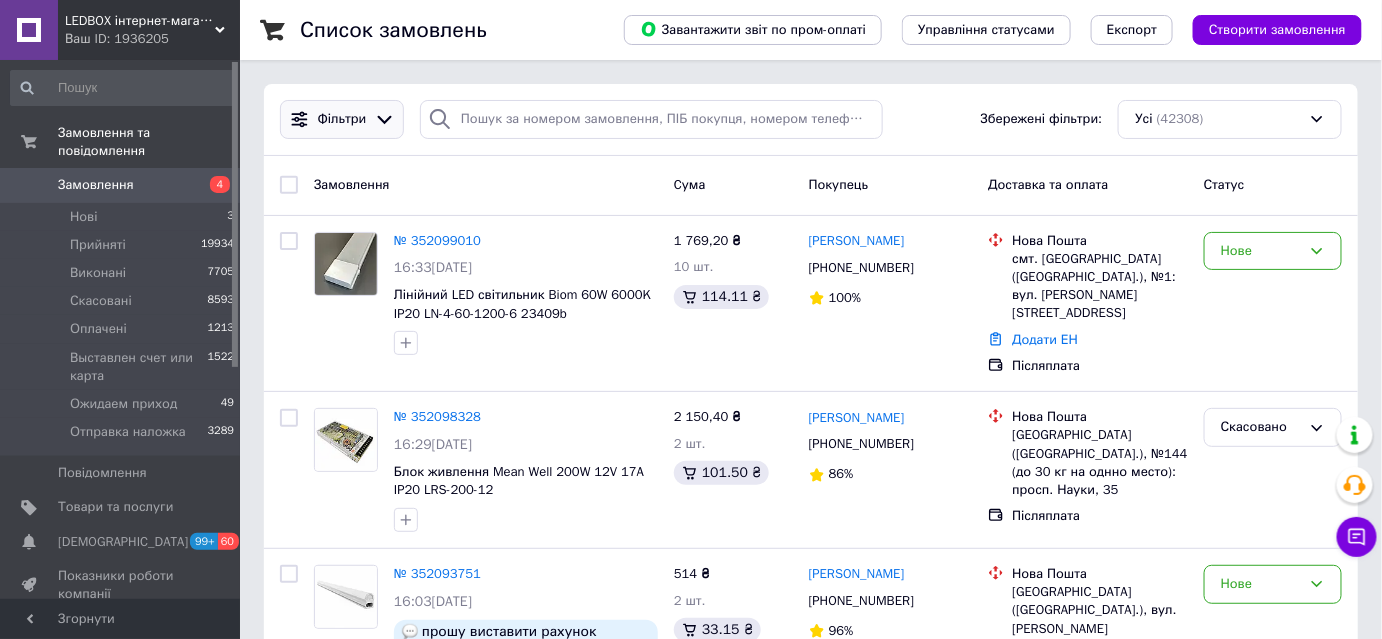 click on "Фільтри" at bounding box center (342, 119) 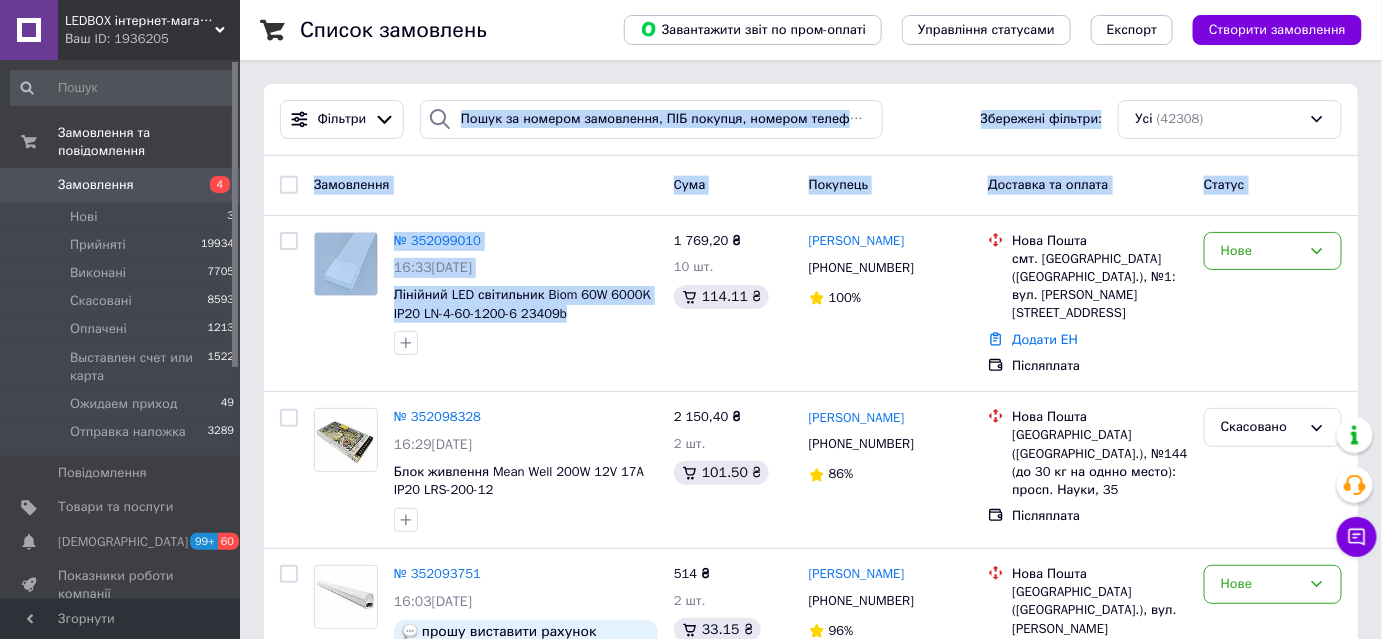 drag, startPoint x: 591, startPoint y: 325, endPoint x: 388, endPoint y: 146, distance: 270.64737 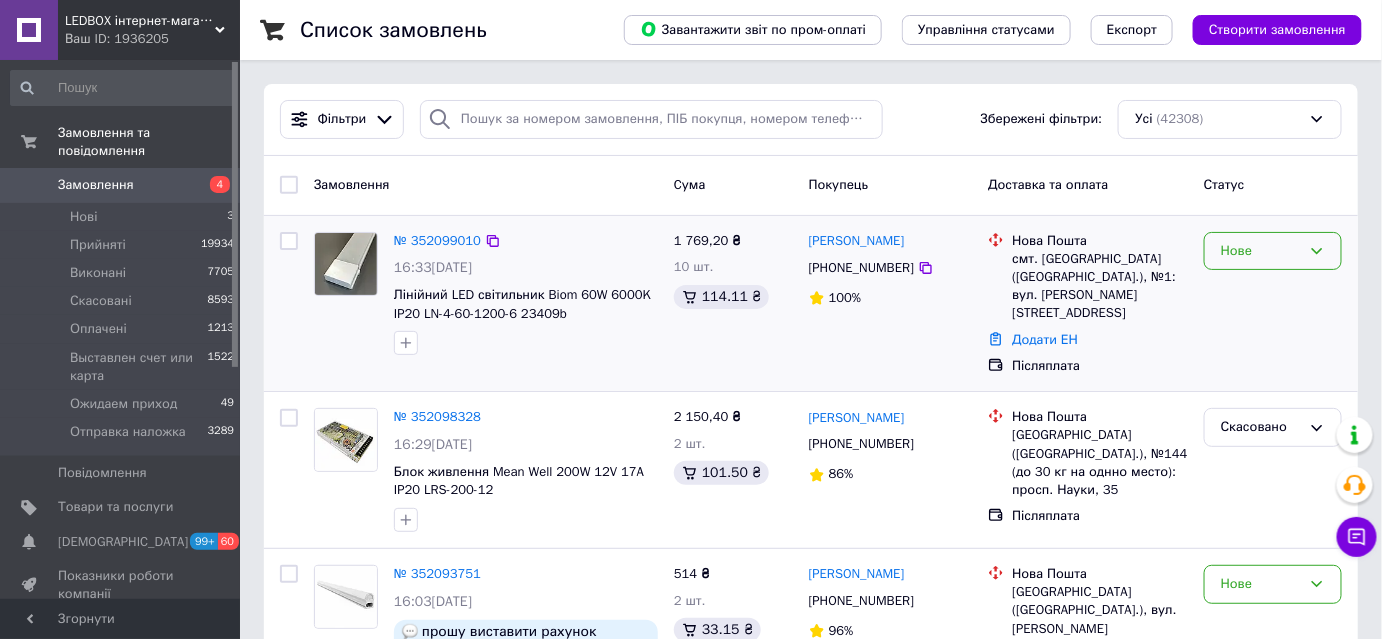click on "Нове" at bounding box center [1261, 251] 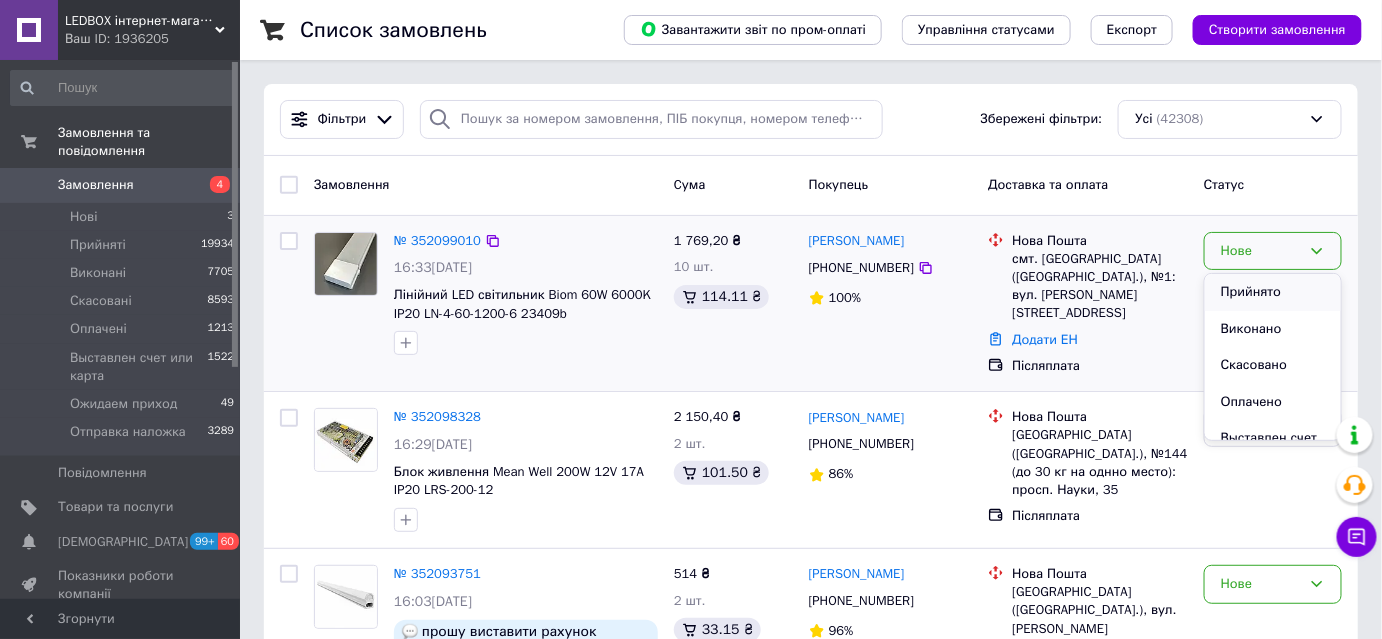 click on "Прийнято" at bounding box center [1273, 292] 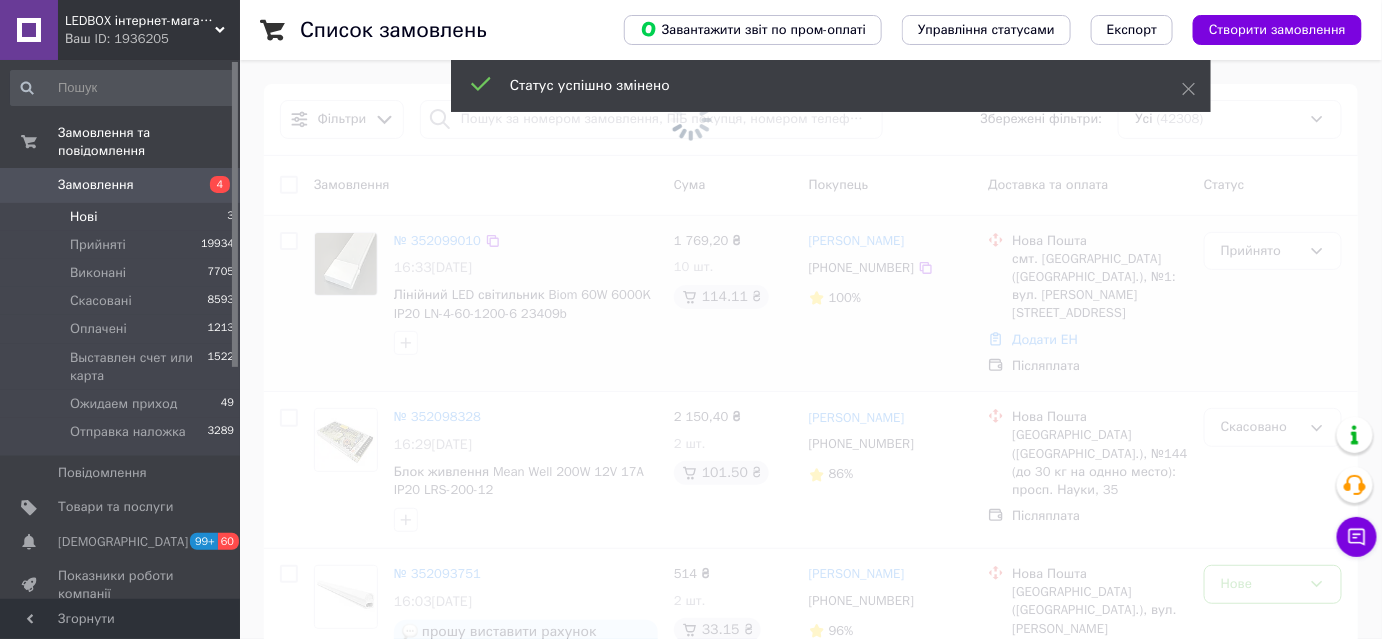 click on "Нові 3" at bounding box center [123, 217] 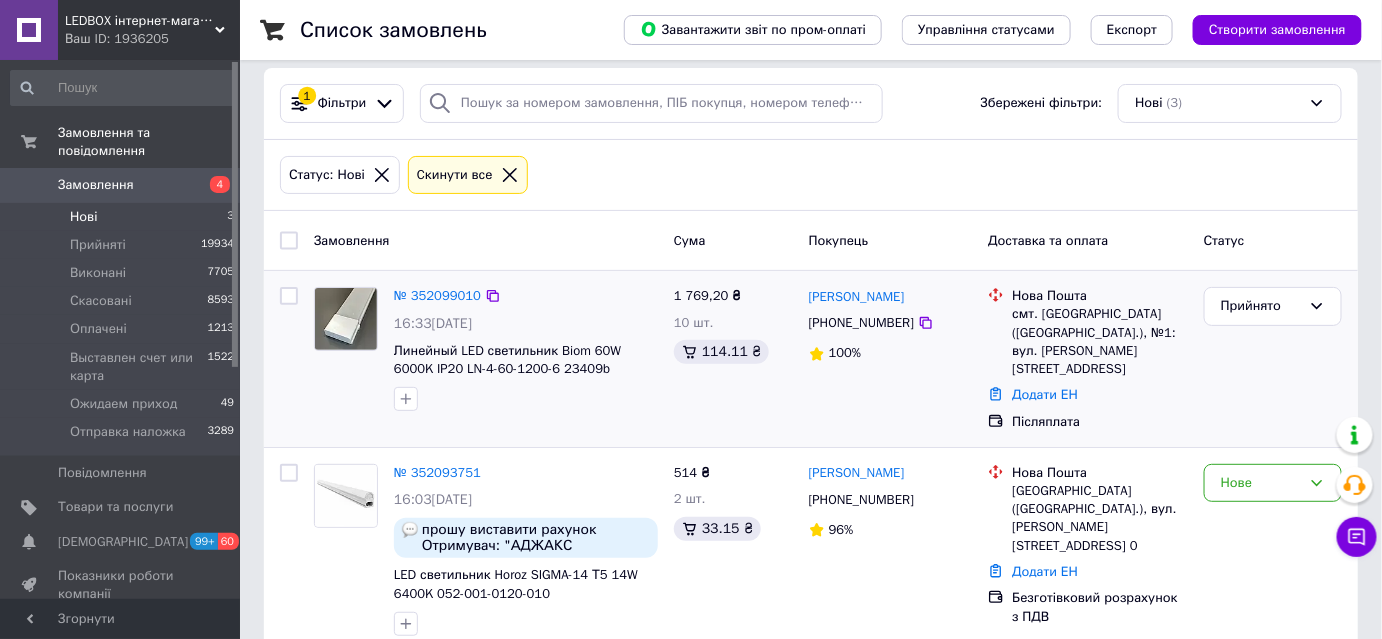 scroll, scrollTop: 0, scrollLeft: 0, axis: both 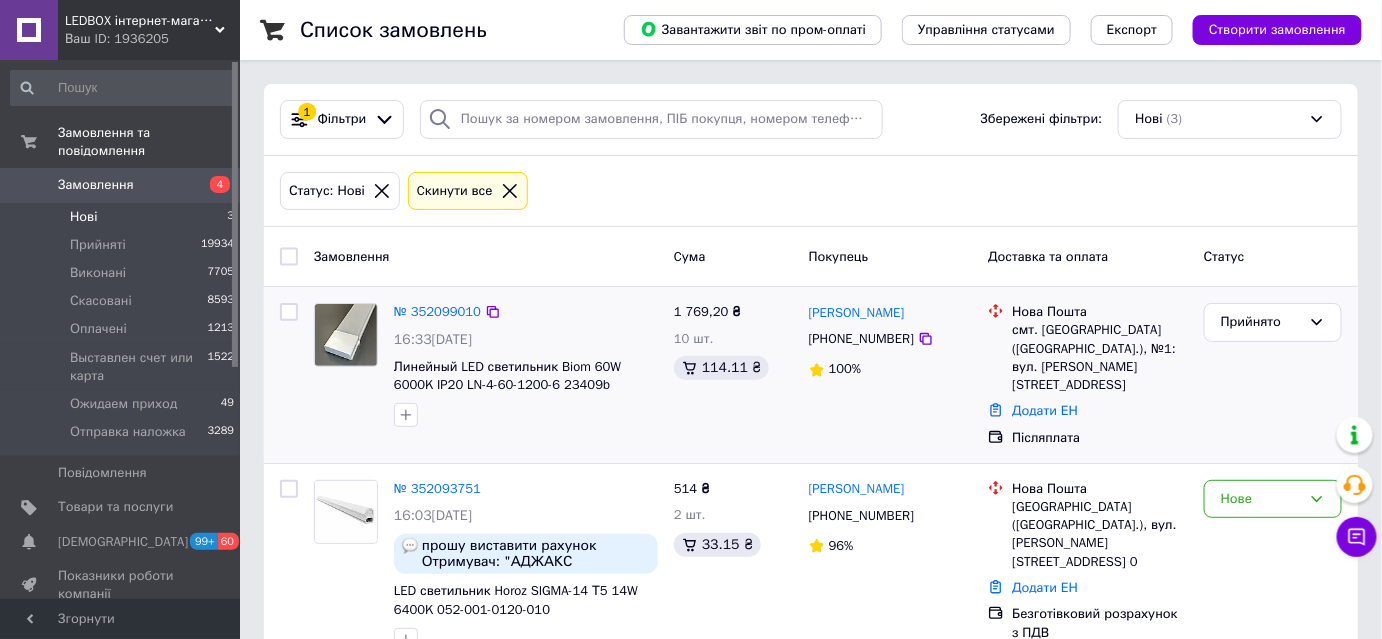click 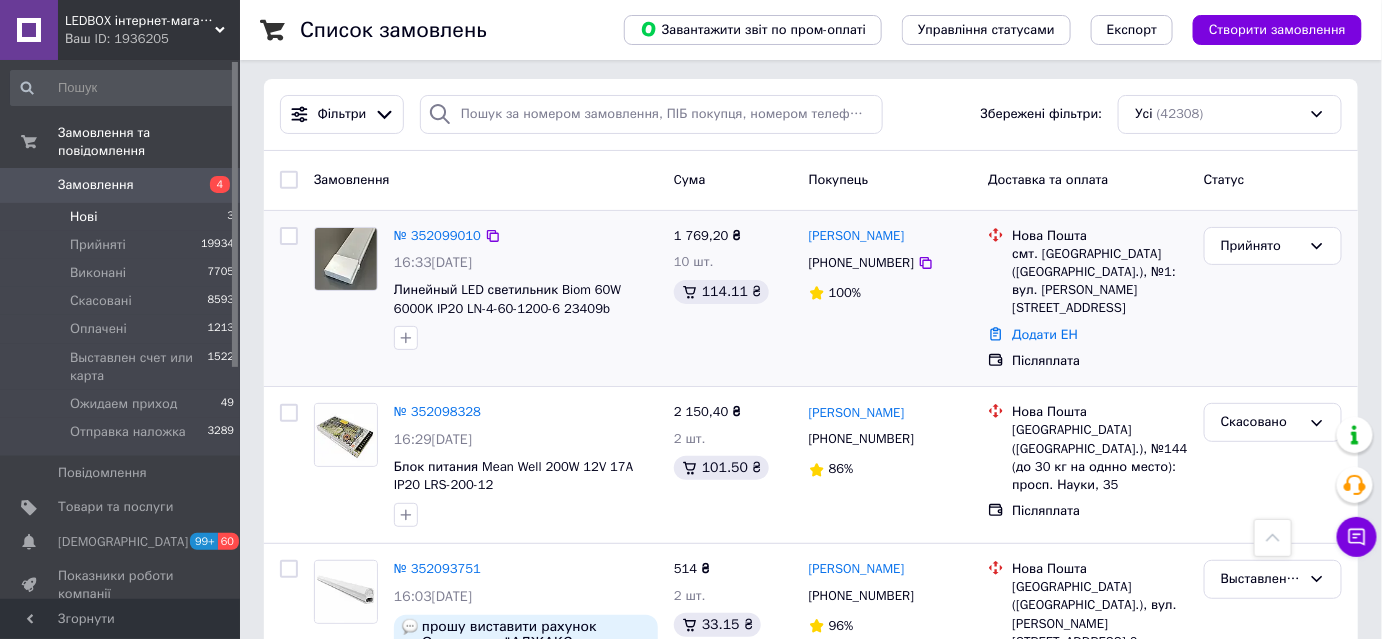 scroll, scrollTop: 0, scrollLeft: 0, axis: both 